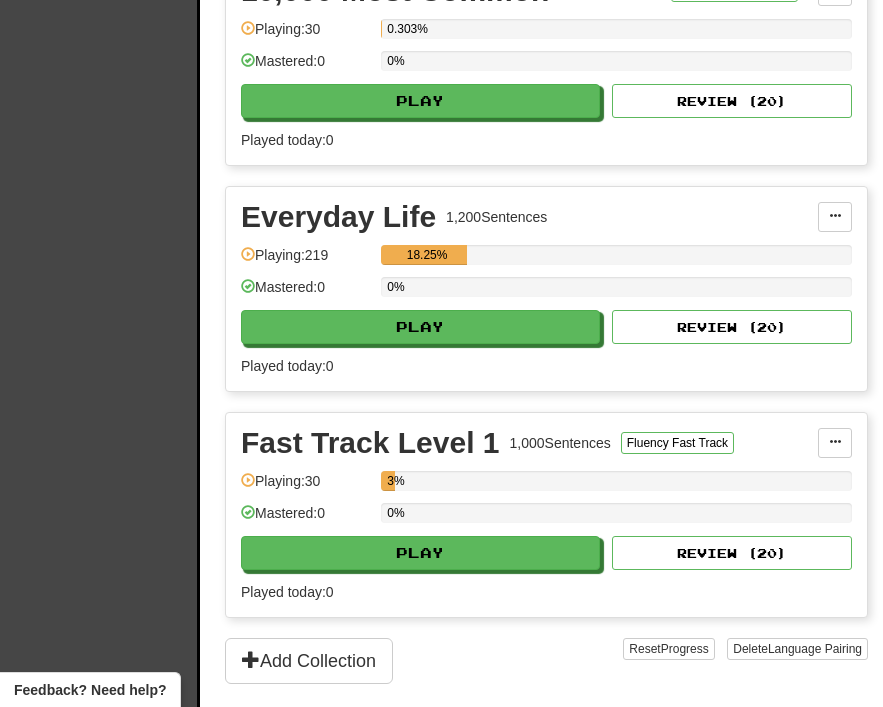 scroll, scrollTop: 583, scrollLeft: 0, axis: vertical 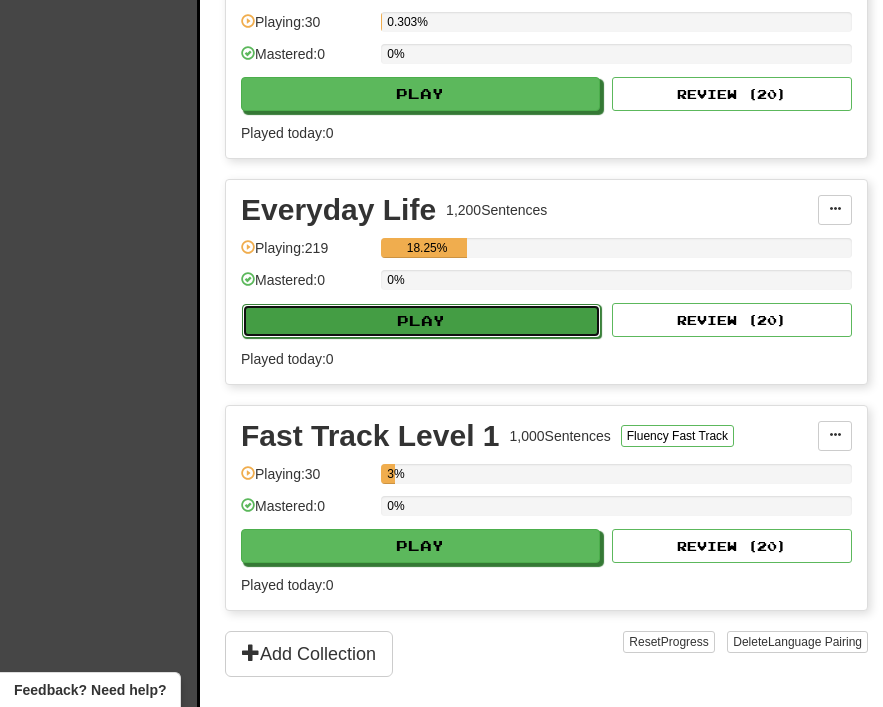 click on "Play" at bounding box center (421, 321) 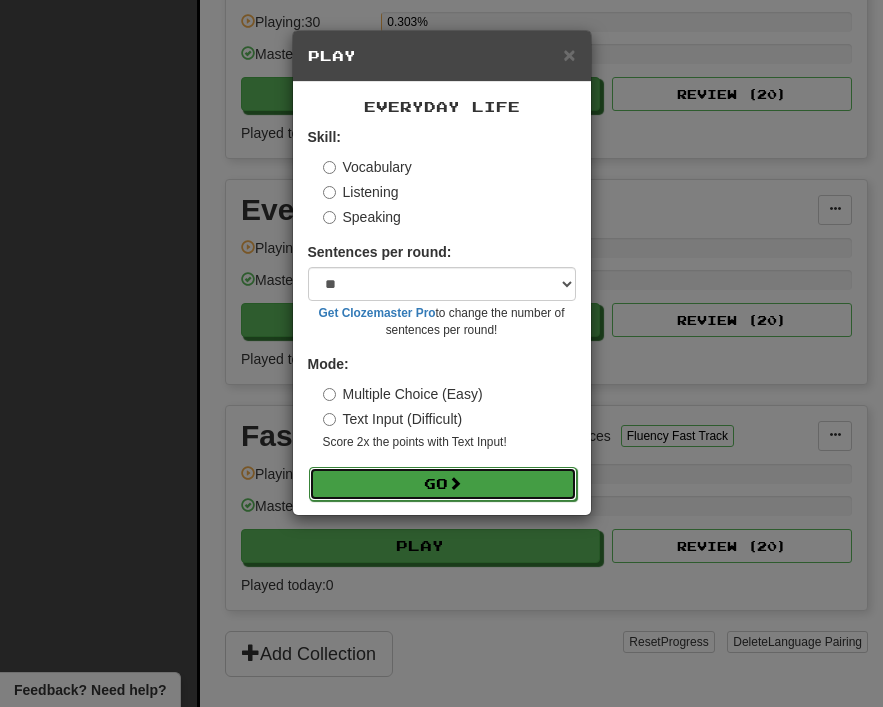 click on "Go" at bounding box center [443, 484] 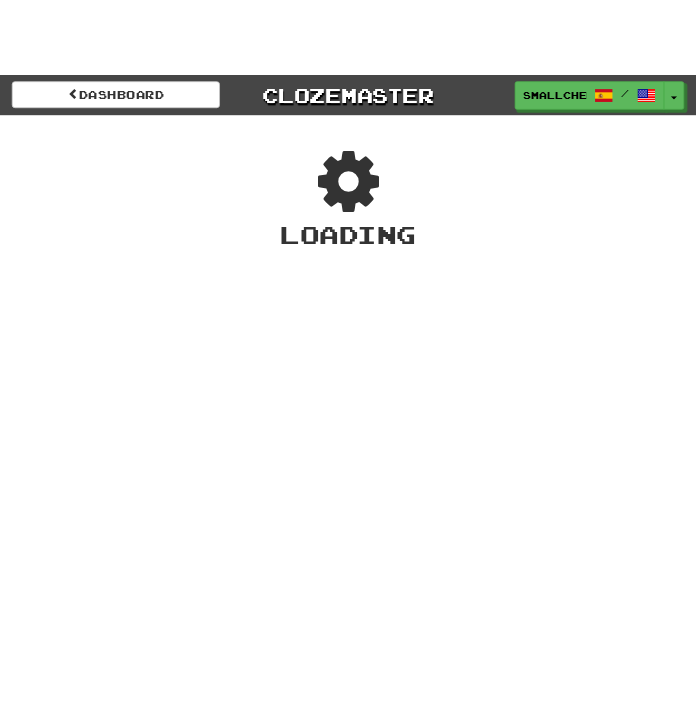 scroll, scrollTop: 0, scrollLeft: 0, axis: both 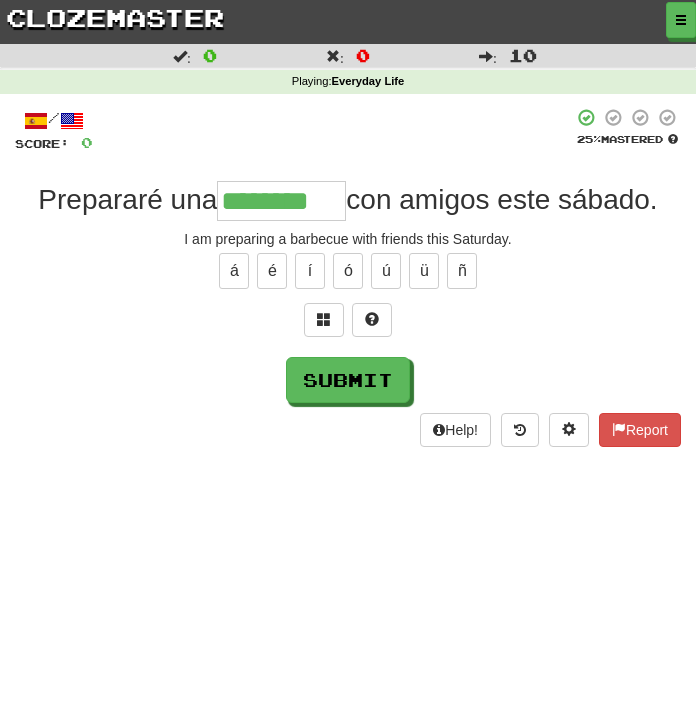 type on "********" 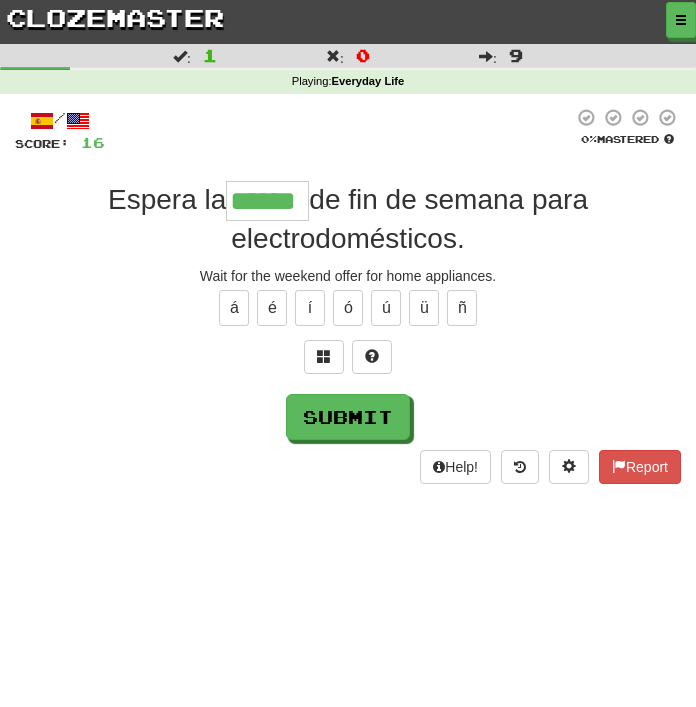 type on "******" 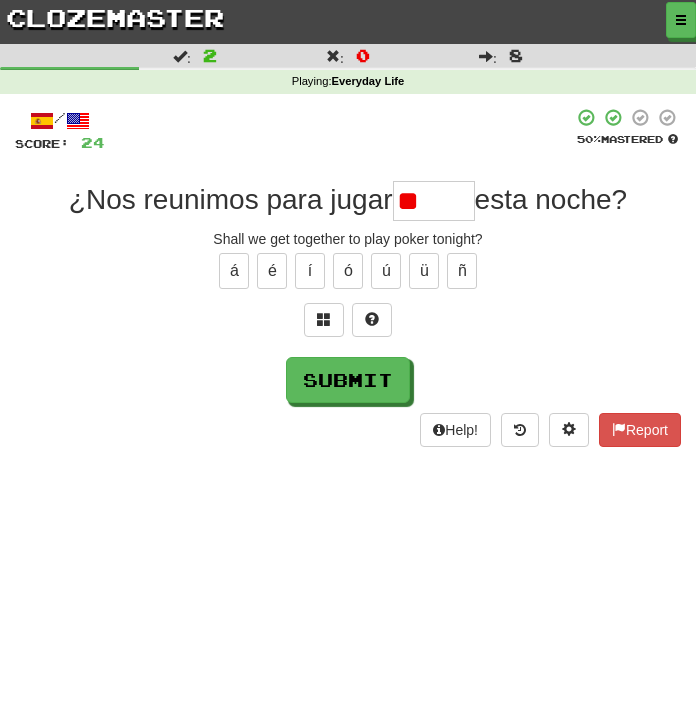 type on "*" 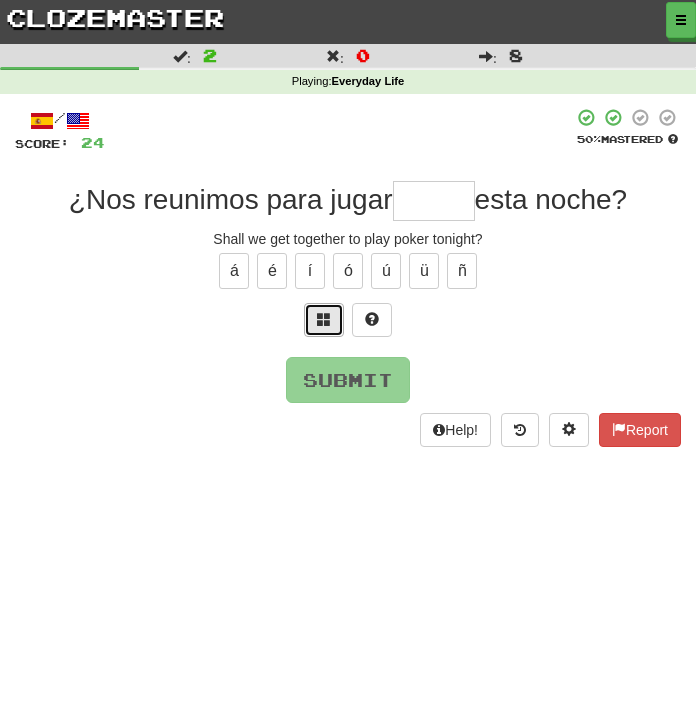 click at bounding box center (324, 319) 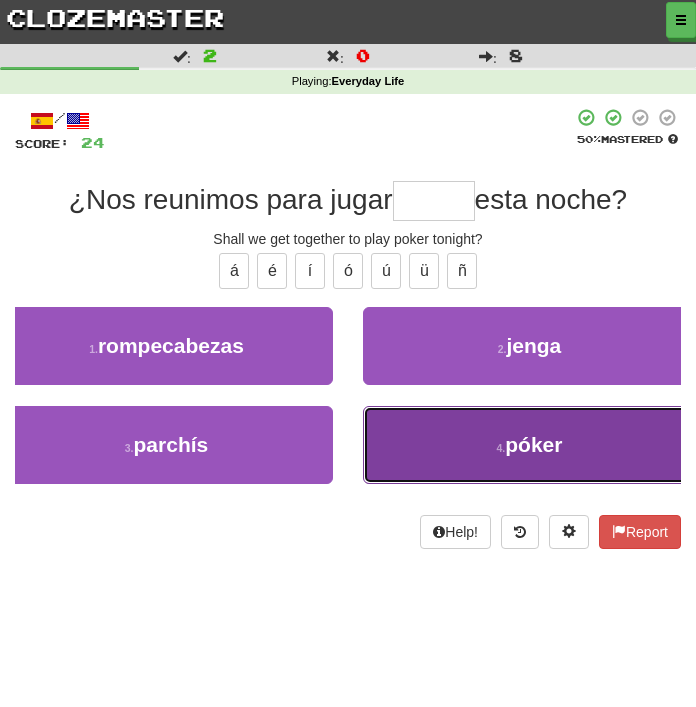 click on "4 .  póker" at bounding box center (529, 445) 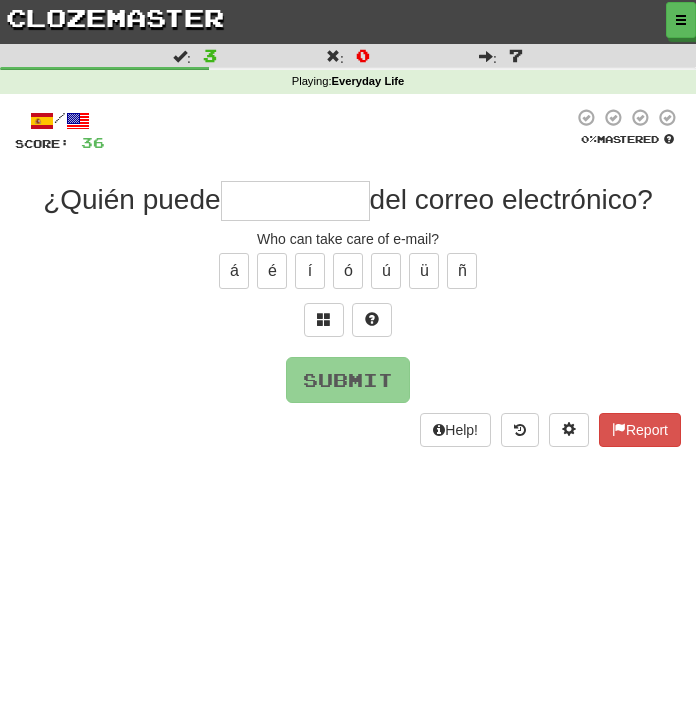 click at bounding box center [295, 201] 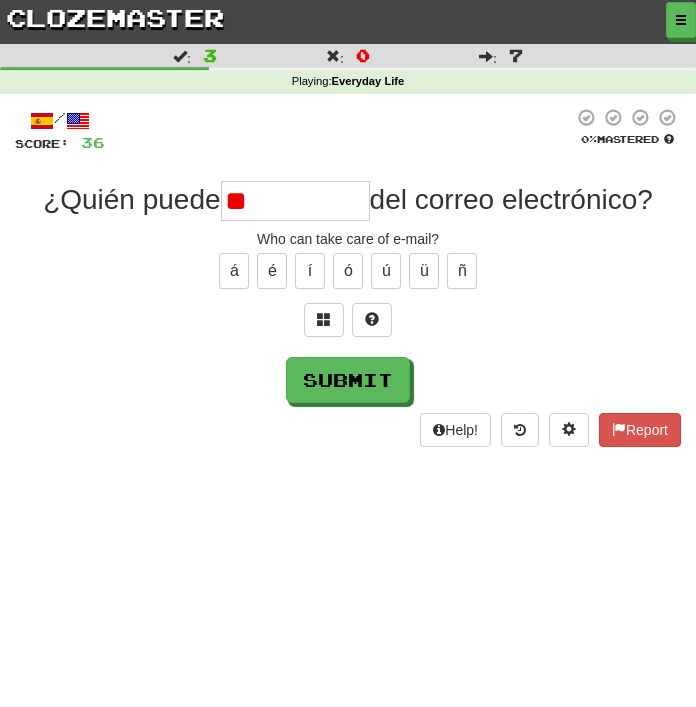 type on "*" 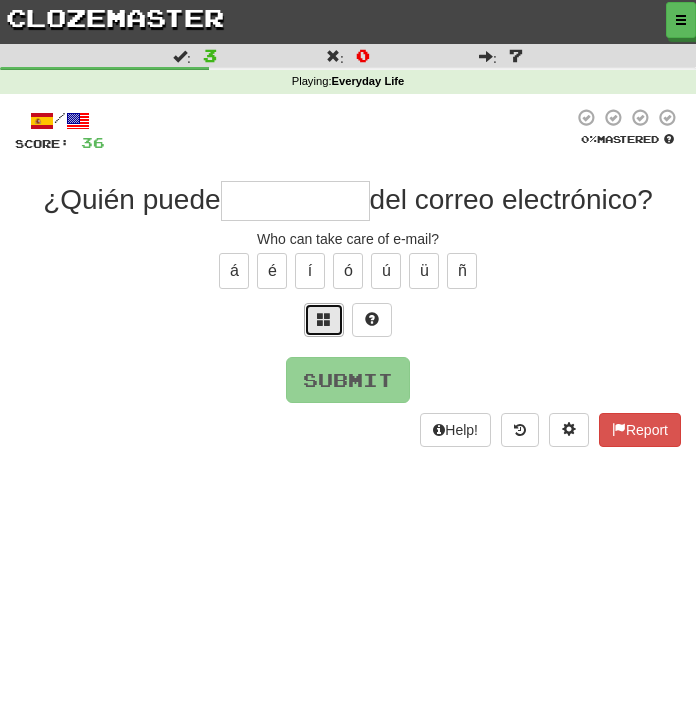 click at bounding box center [324, 319] 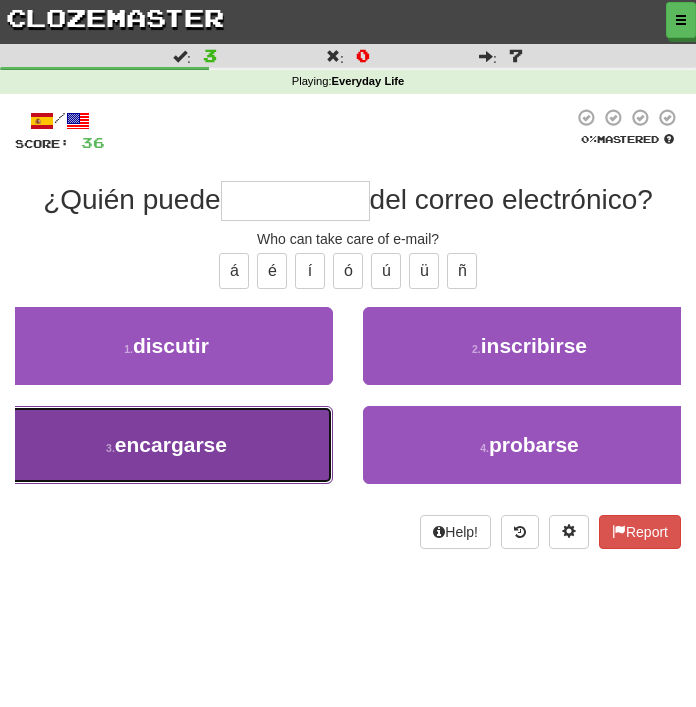click on "3 .  encargarse" at bounding box center (166, 445) 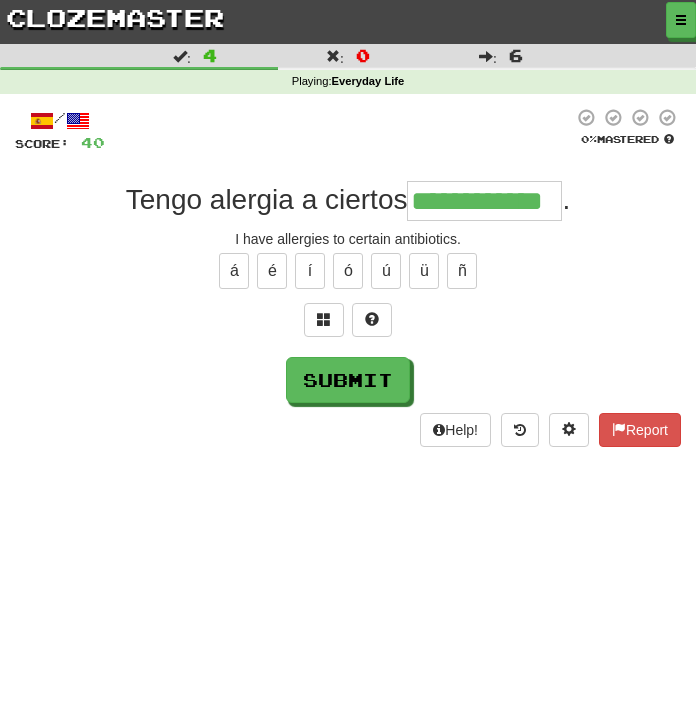 type on "**********" 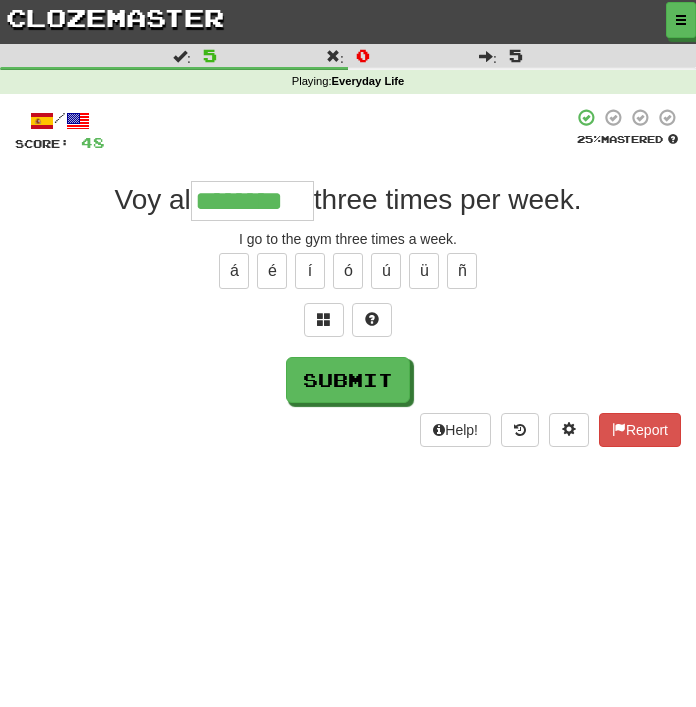 type on "********" 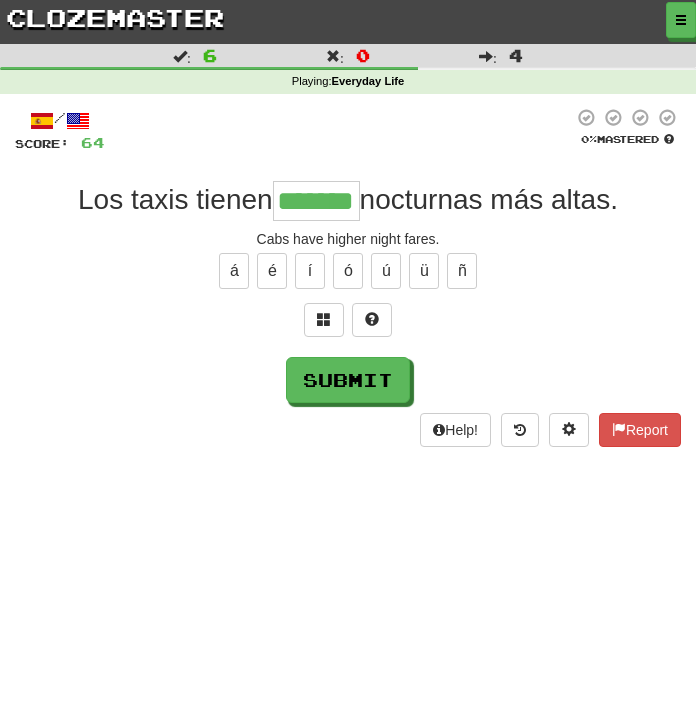 type on "*******" 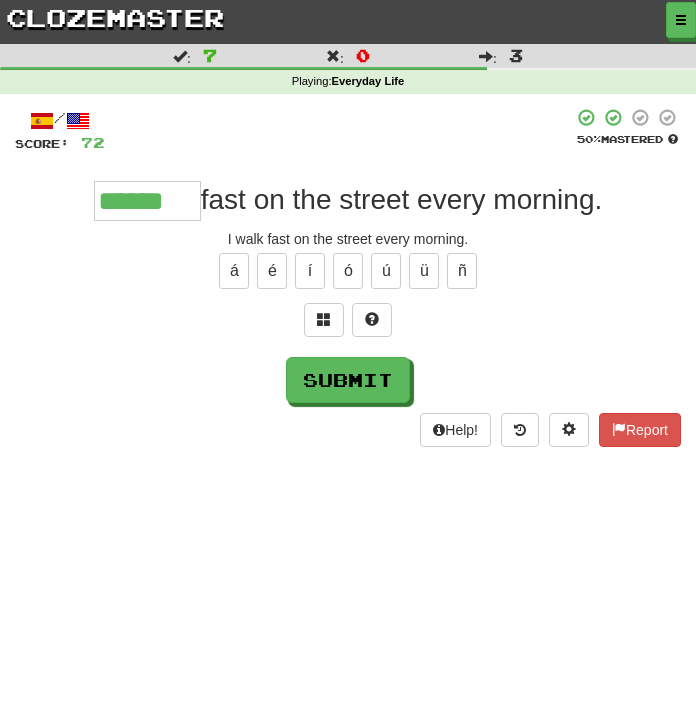 type on "******" 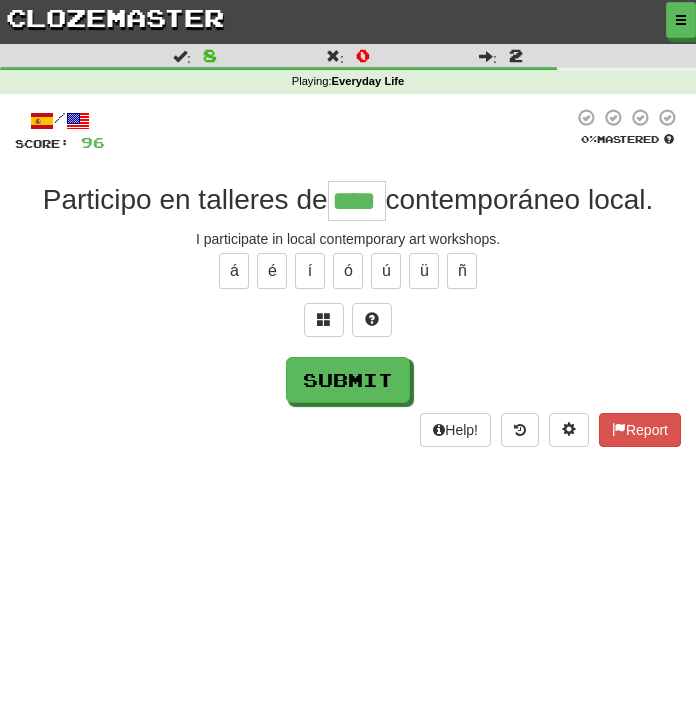 type on "****" 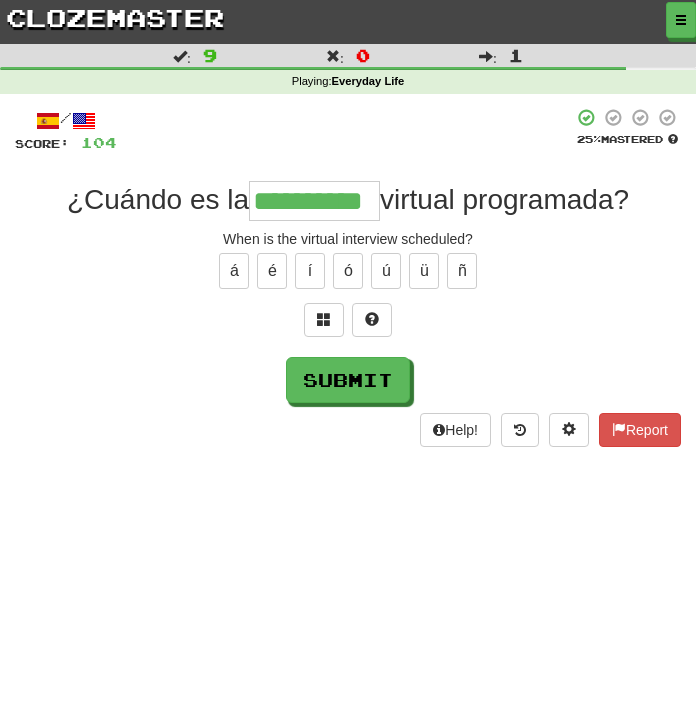 type on "**********" 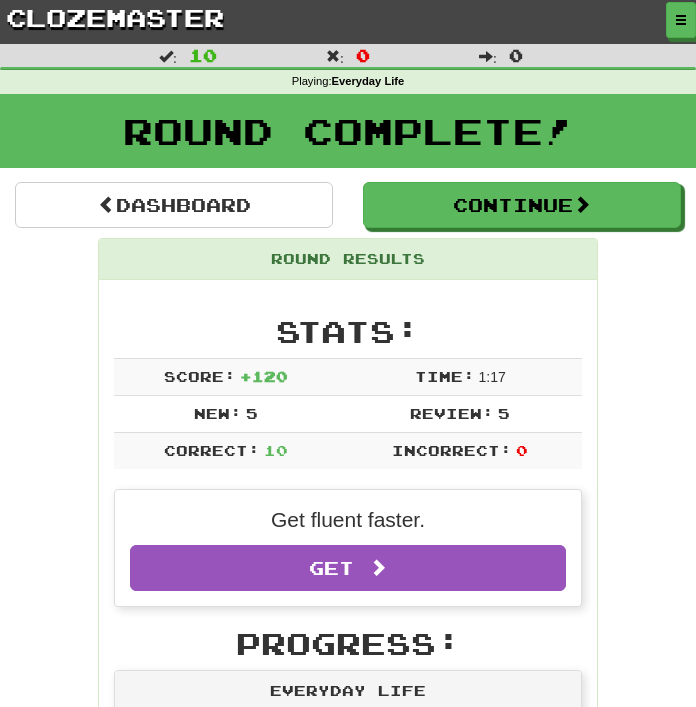 click on "Dashboard Continue  Round Results Stats: Score:   + 120 Time:   1 : 17 New:   5 Review:   5 Correct:   10 Incorrect:   0 Get fluent faster. Get  Clozemaster Pro   Progress: Everyday Life Playing:  224  /  1,200 + 5 18.25% 18.667% Mastered:  0  /  1,200 0% Ready for Review:  15  /  Level:  18 36  points to level  19  - keep going! Ranked:  490 th  this week Sentences:  Report Prepararé una  barbacoa  con amigos este sábado. I am preparing a barbecue with friends this Saturday.  Report Espera la  oferta  de fin de semana para electrodomésticos. Wait for the weekend offer for home appliances.  Report ¿Nos reunimos para jugar  póker  esta noche? Shall we get together to play poker tonight?  Report ¿Quién puede  encargarse  del correo electrónico? Who can take care of e-mail?  Report Tengo alergia a ciertos  antibióticos . I have allergies to certain antibiotics.  Report Voy al  gimnasio  tres veces por semana. I go to the gym three times a week.  Report Los taxis tienen  tarifas  Report Camino" at bounding box center (348, 1163) 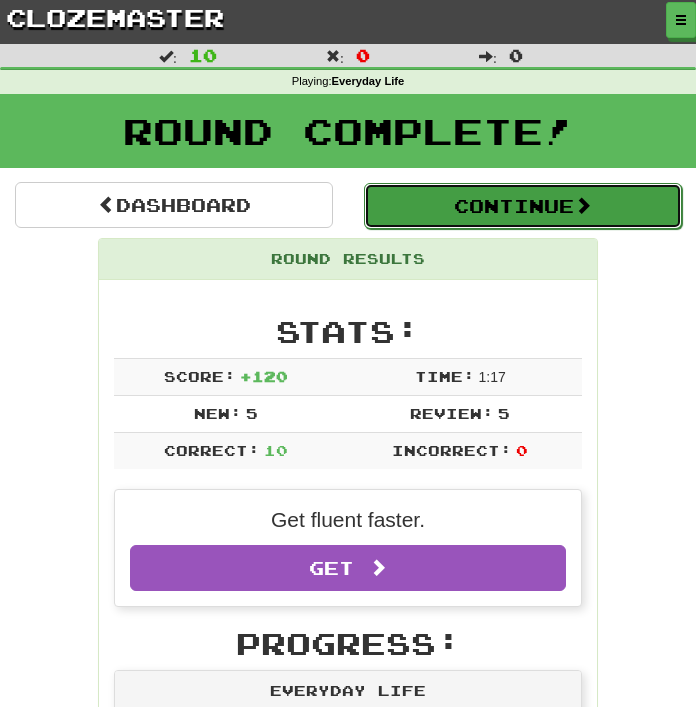 click on "Continue" at bounding box center (523, 206) 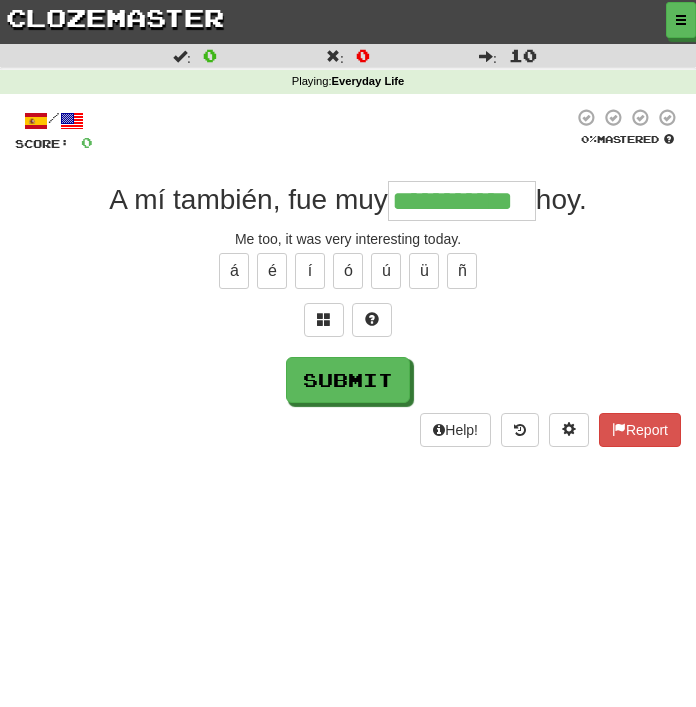 type on "**********" 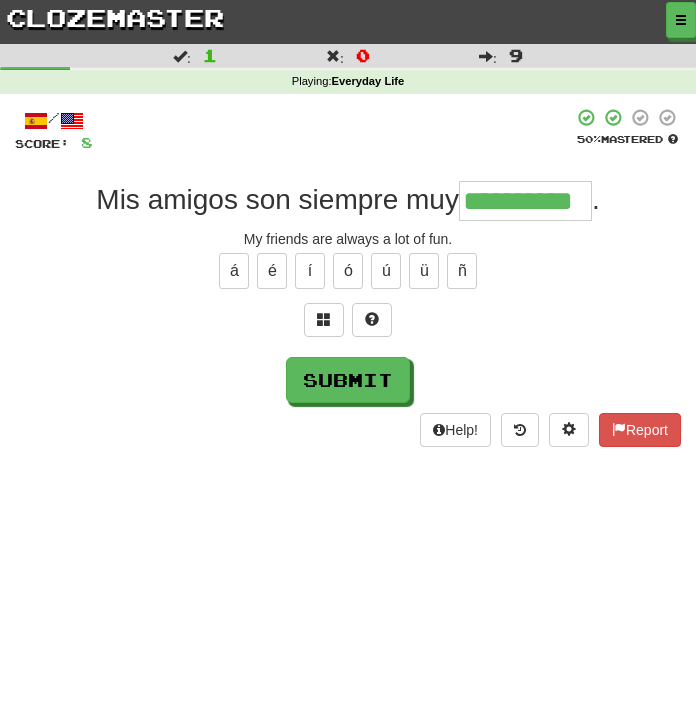 type on "**********" 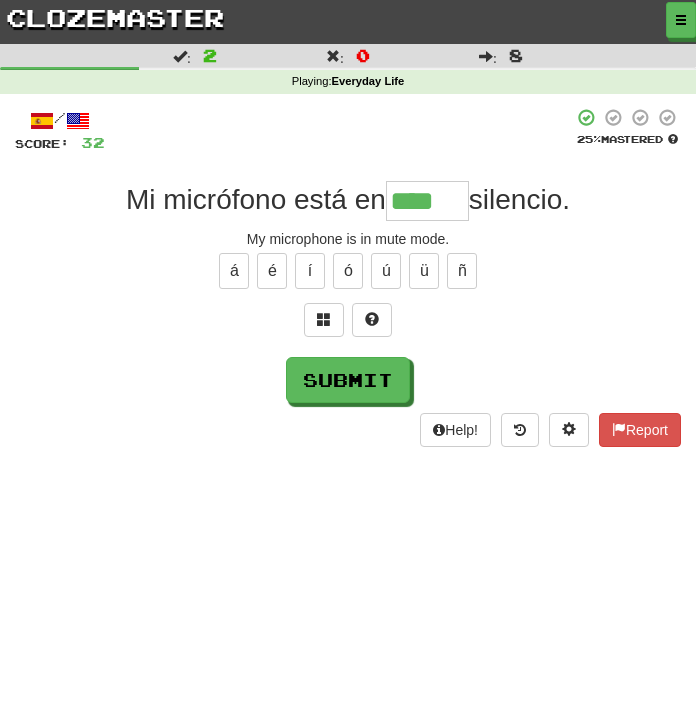 type on "****" 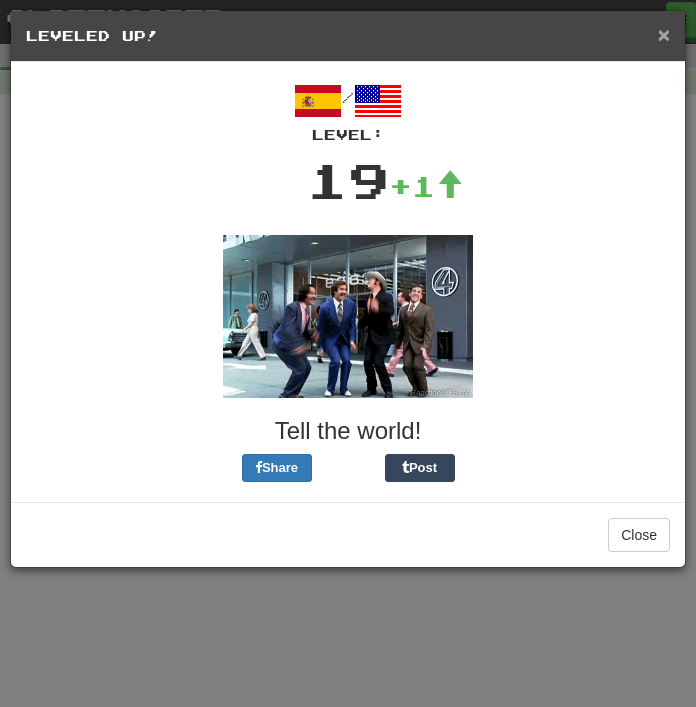 click on "×" at bounding box center [664, 34] 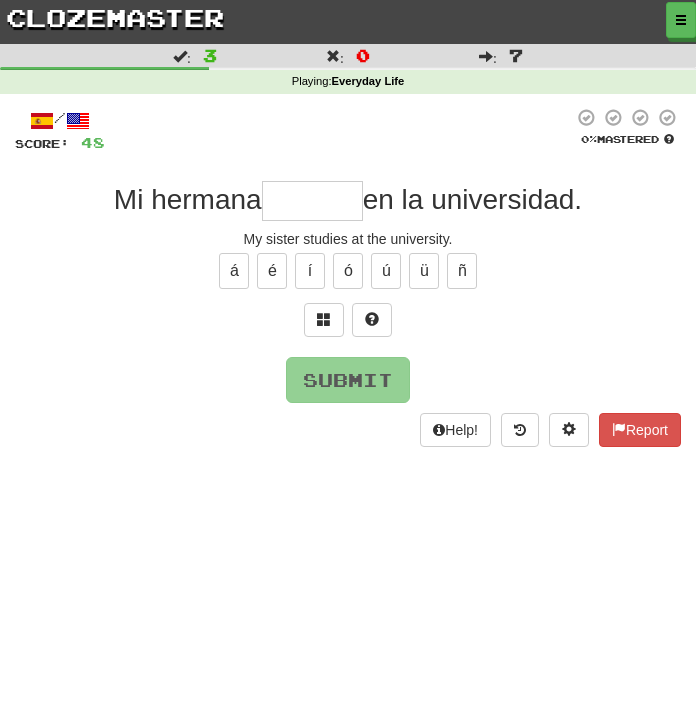 click at bounding box center (312, 201) 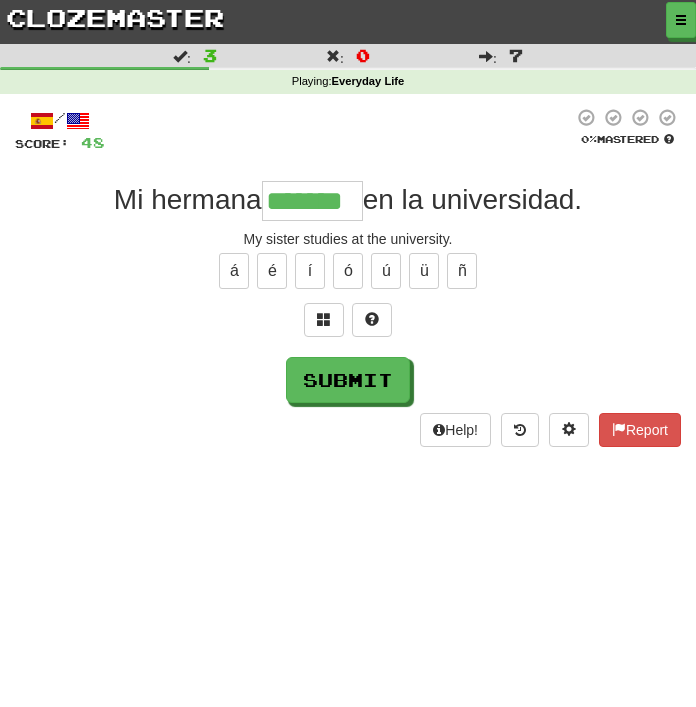 type on "*******" 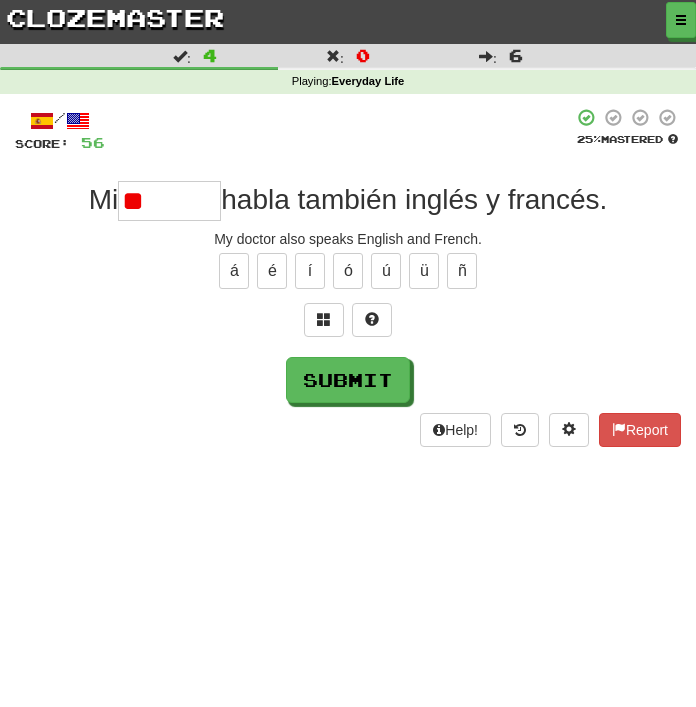type on "*" 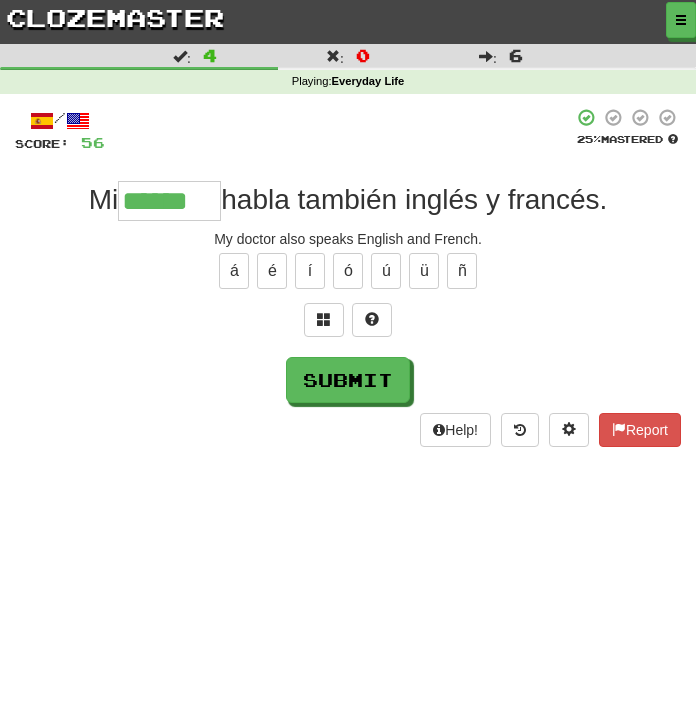 type on "******" 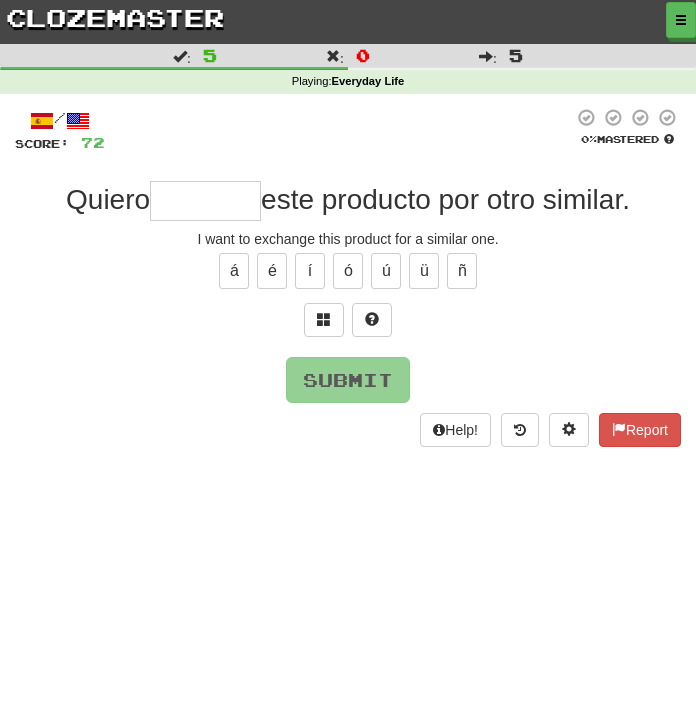 type on "*" 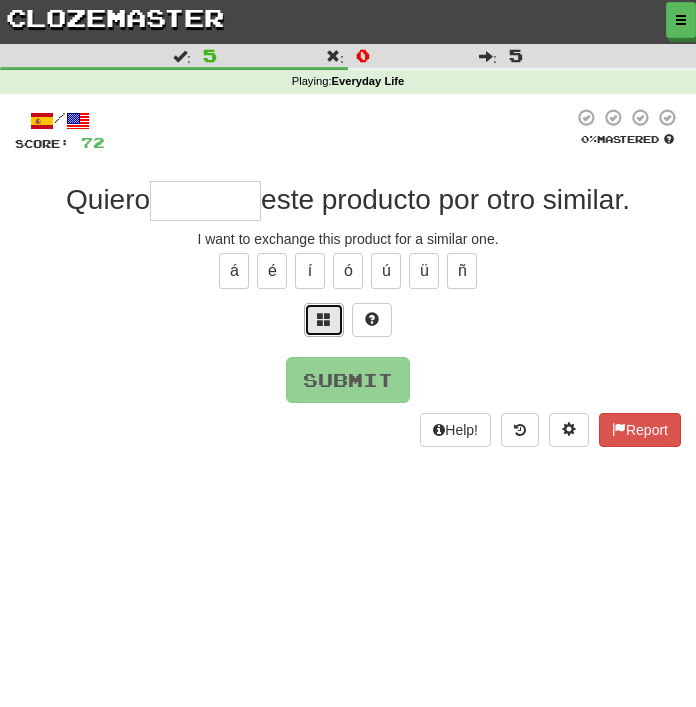 click at bounding box center [324, 320] 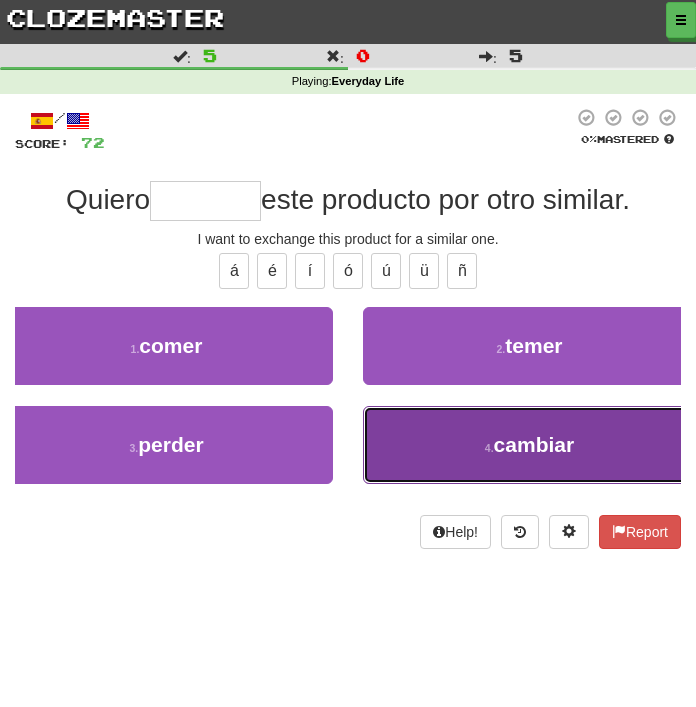 click on "4 .  cambiar" at bounding box center (529, 445) 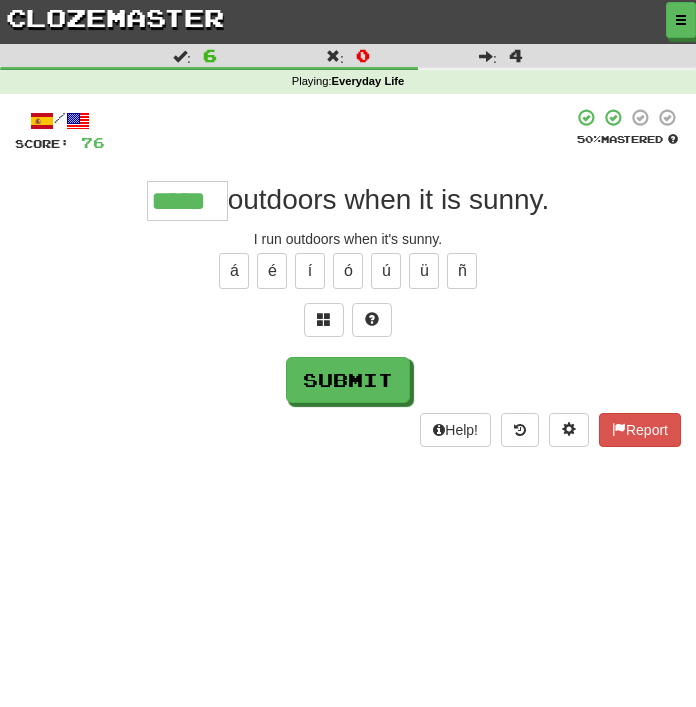 type on "*****" 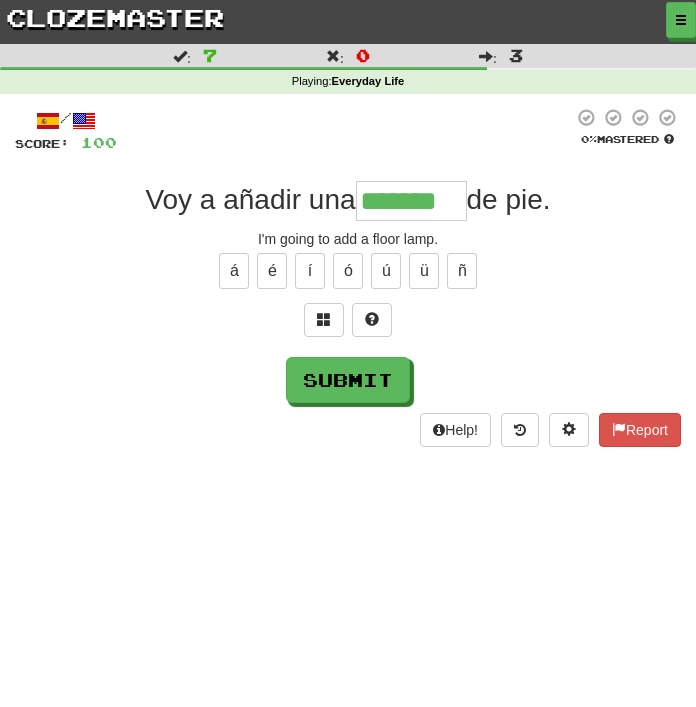 type on "*******" 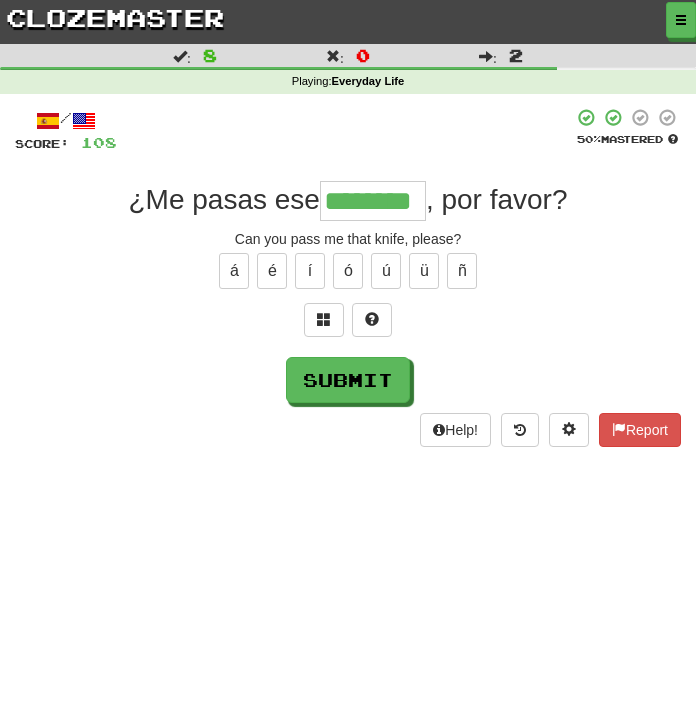type on "********" 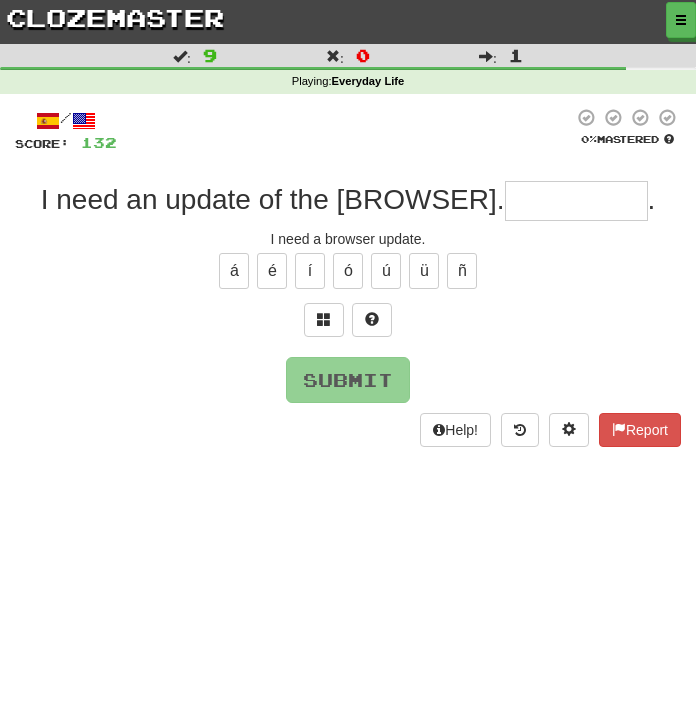 type on "*" 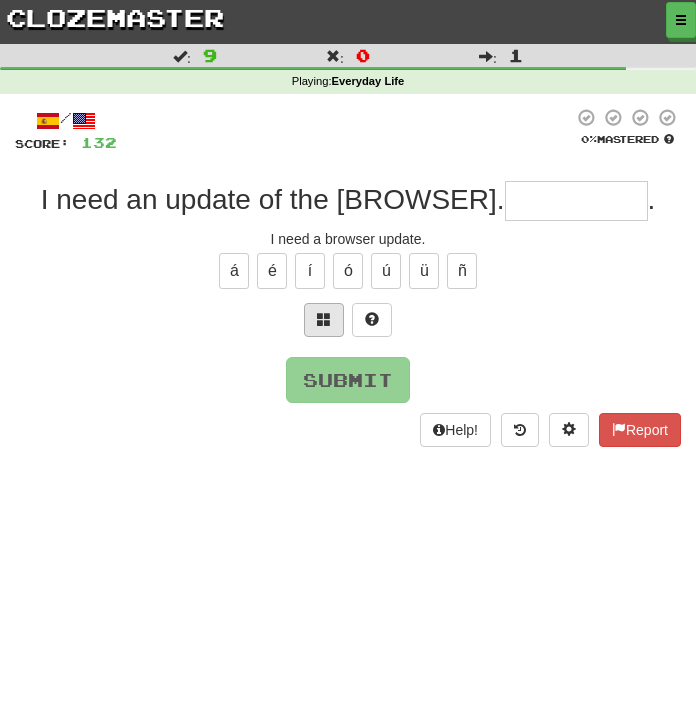 type on "*" 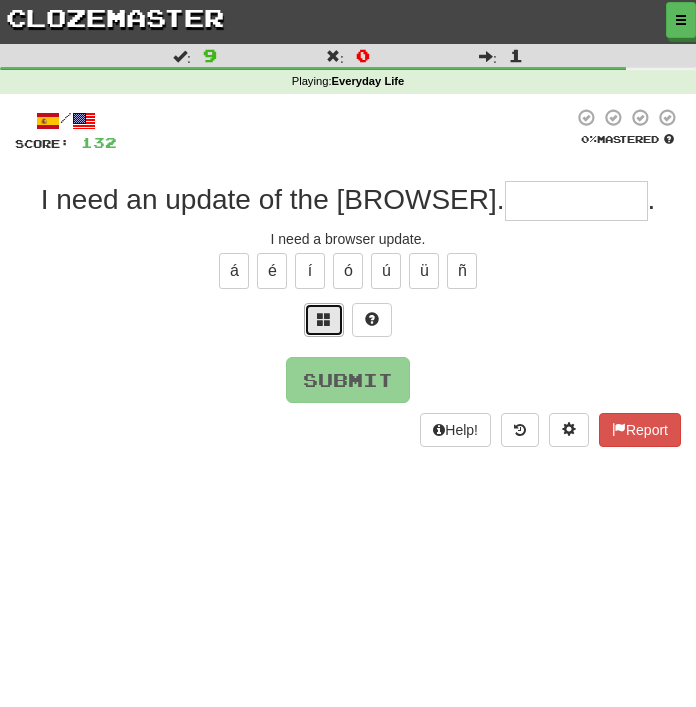 click at bounding box center (324, 319) 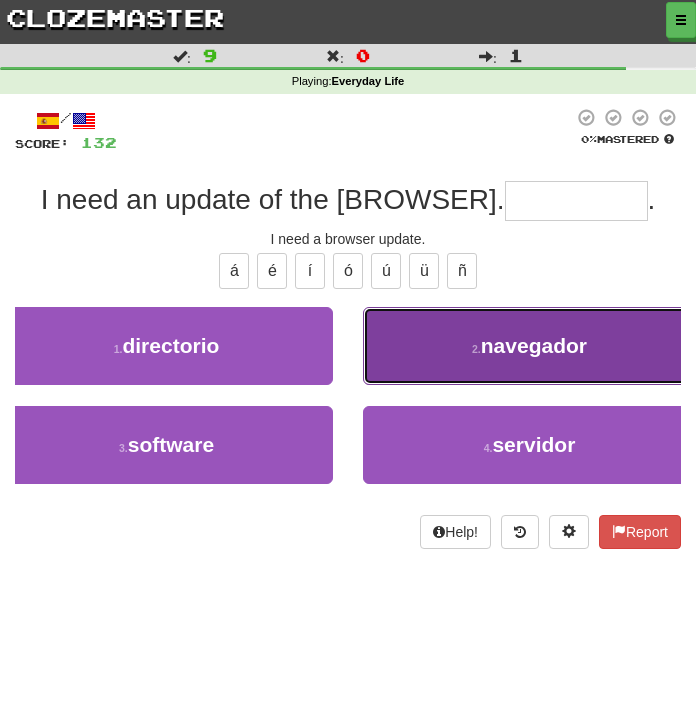 click on "2 .  navegador" at bounding box center [529, 346] 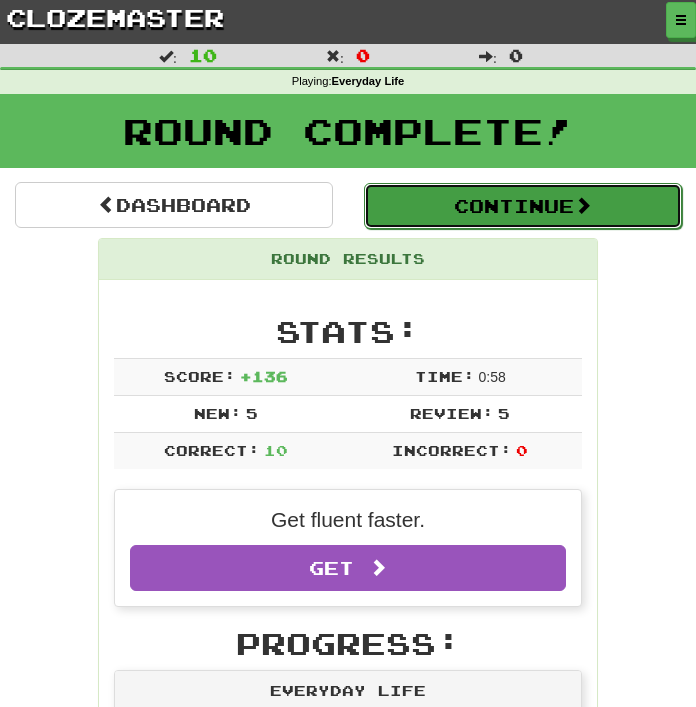 click on "Continue" at bounding box center (523, 206) 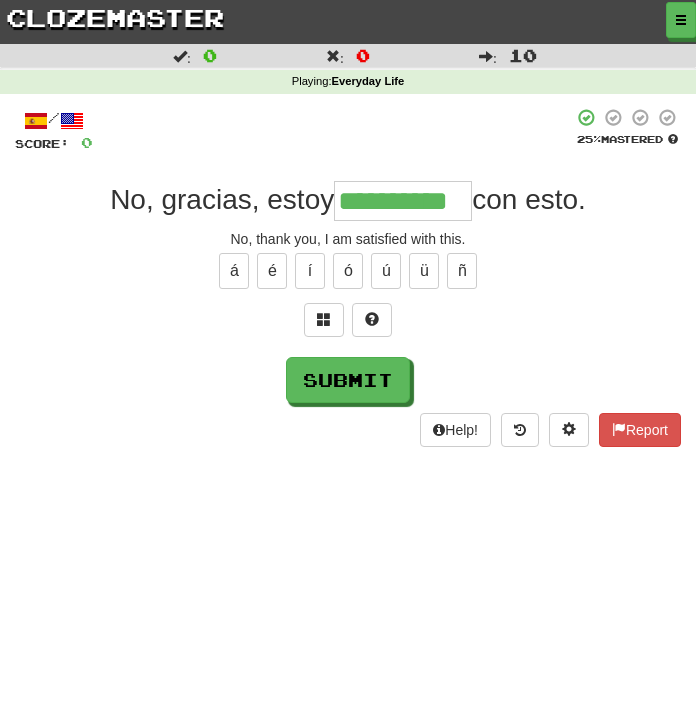 type on "**********" 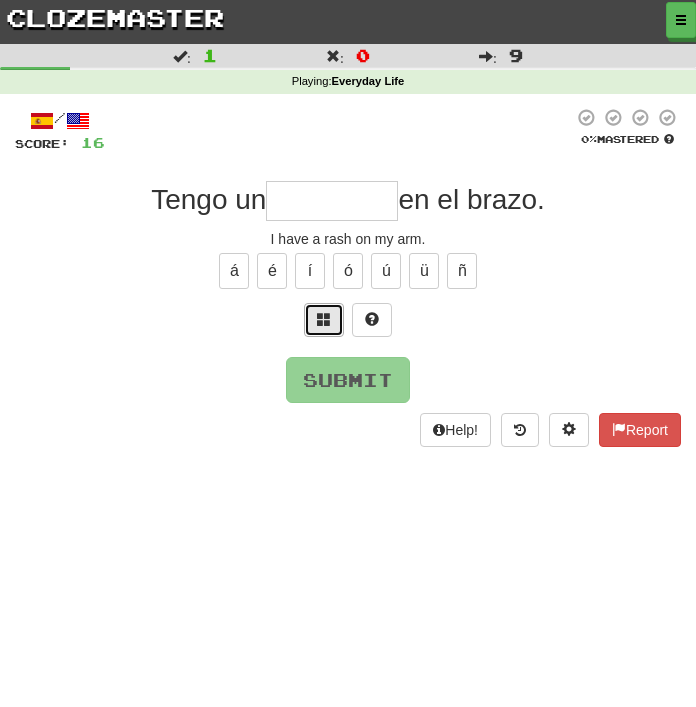 click at bounding box center [324, 319] 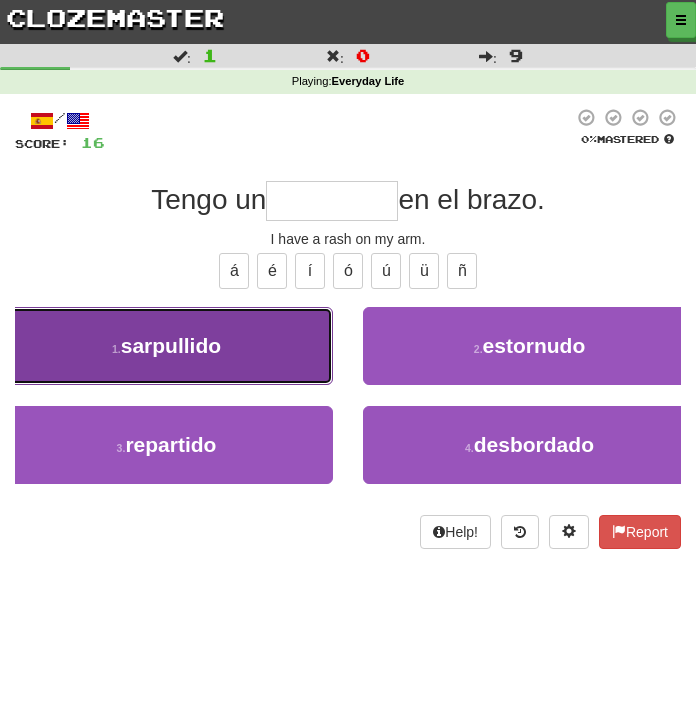 click on "1 .  sarpullido" at bounding box center [166, 346] 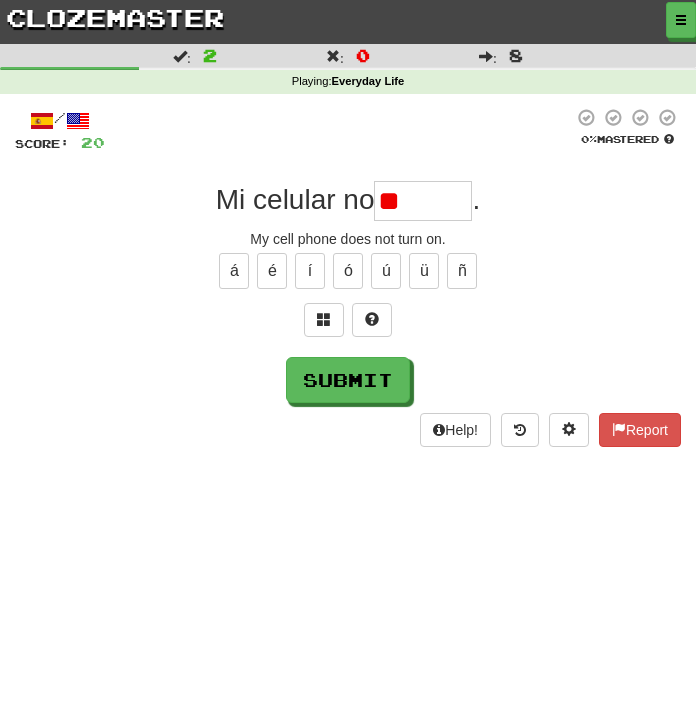 type on "*" 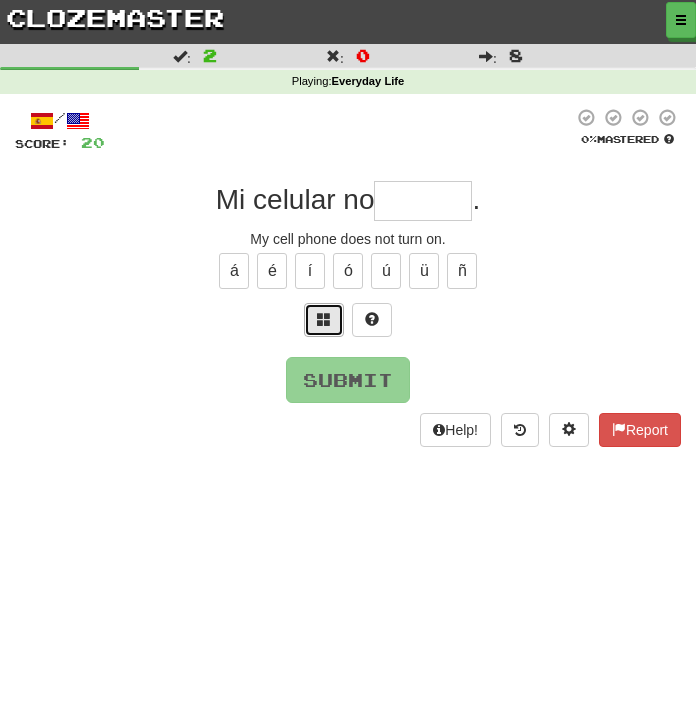 click at bounding box center (324, 319) 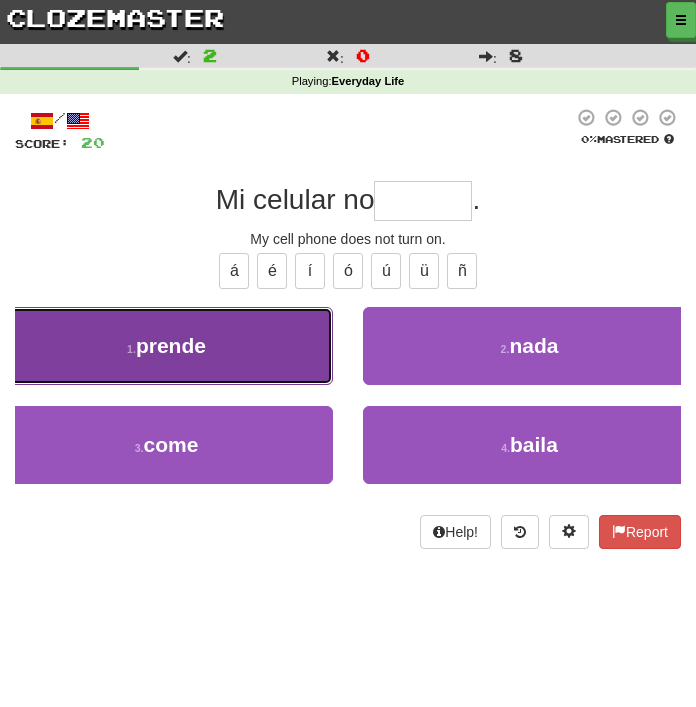 click on "1 .  prende" at bounding box center (166, 346) 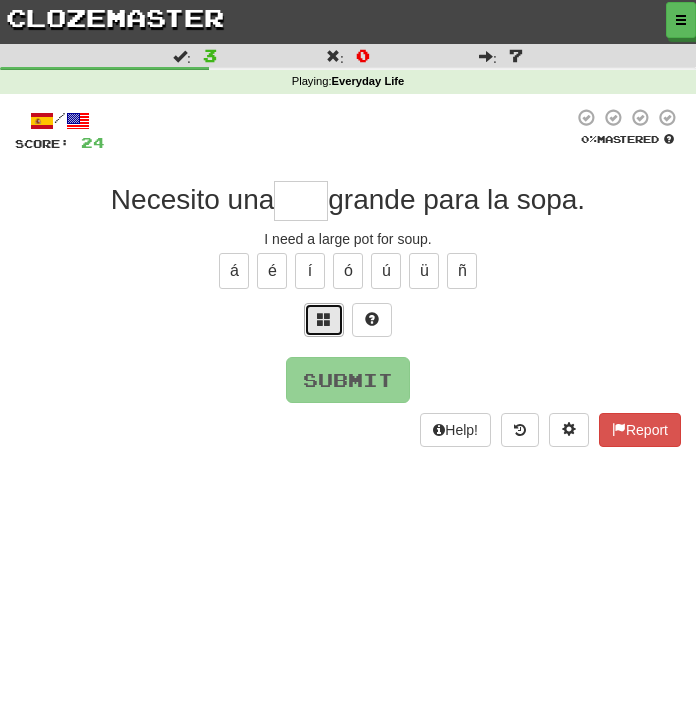 click at bounding box center (324, 319) 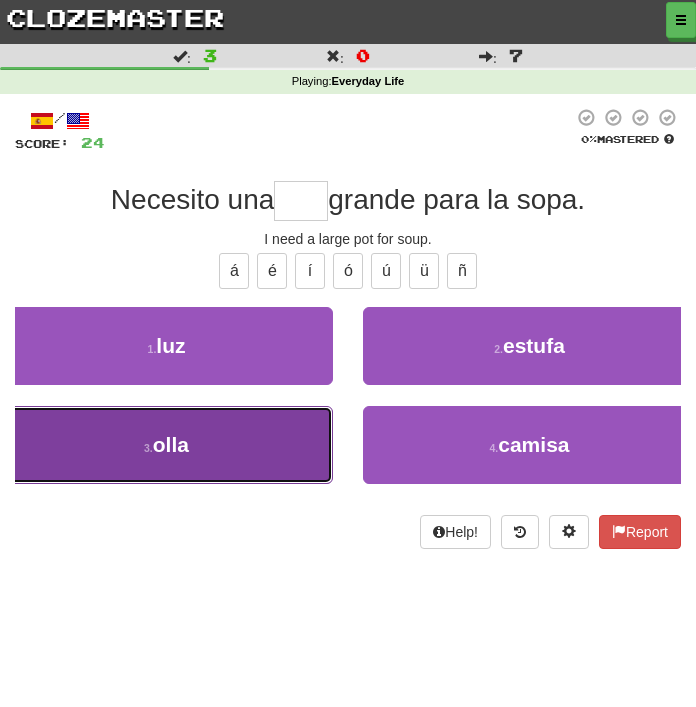 click on "3 .  olla" at bounding box center [166, 445] 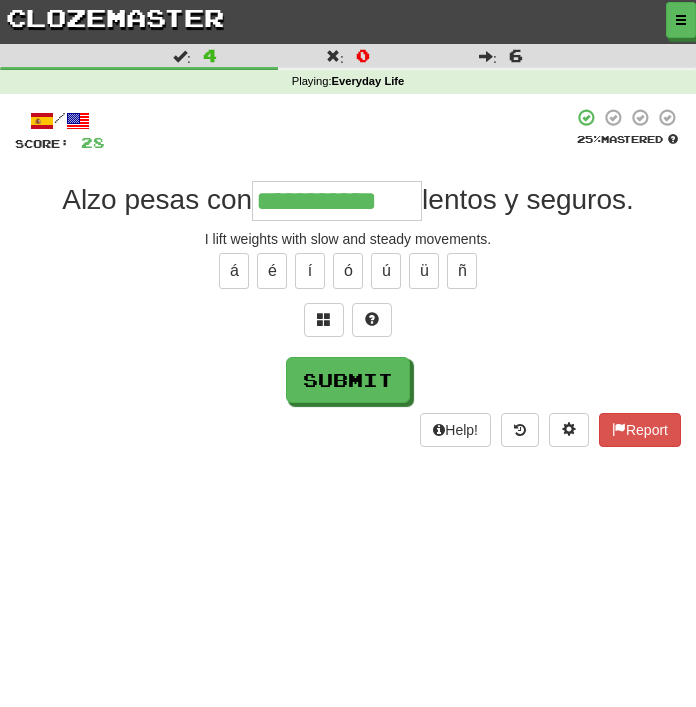 type on "**********" 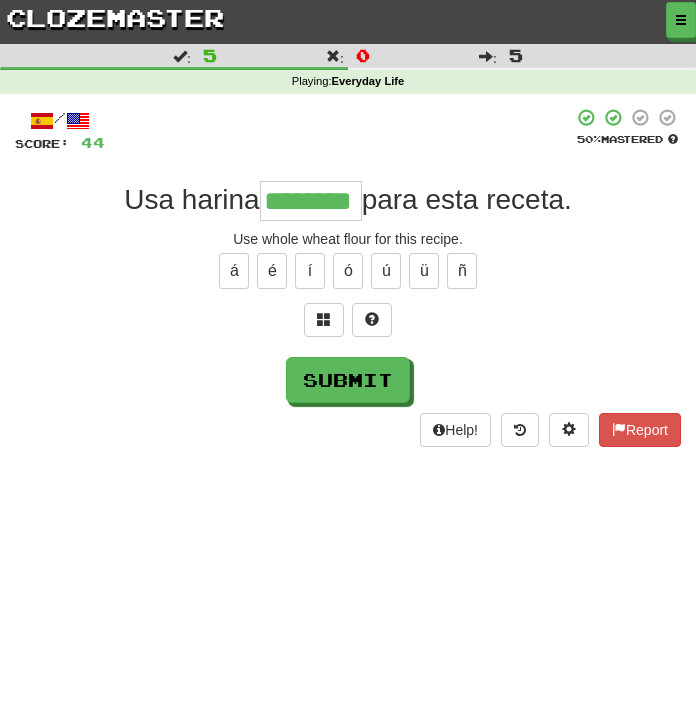type on "********" 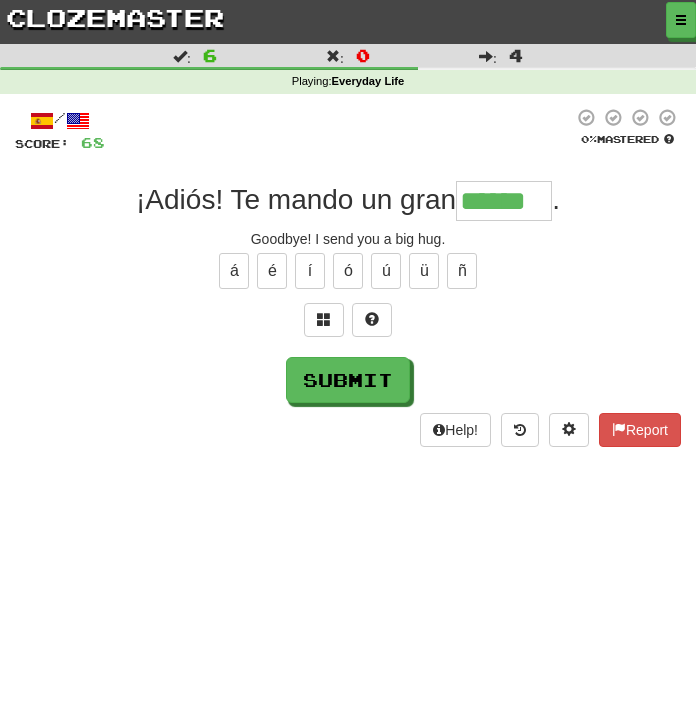 type on "******" 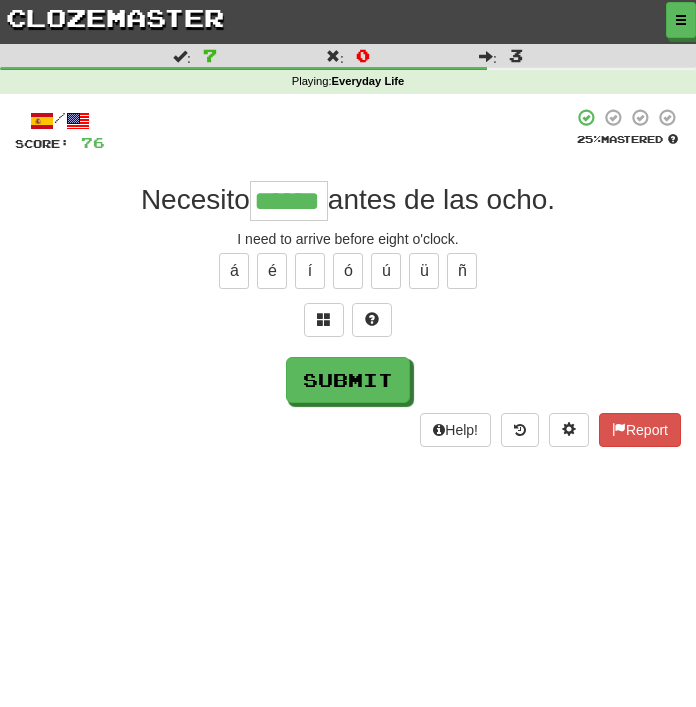type on "******" 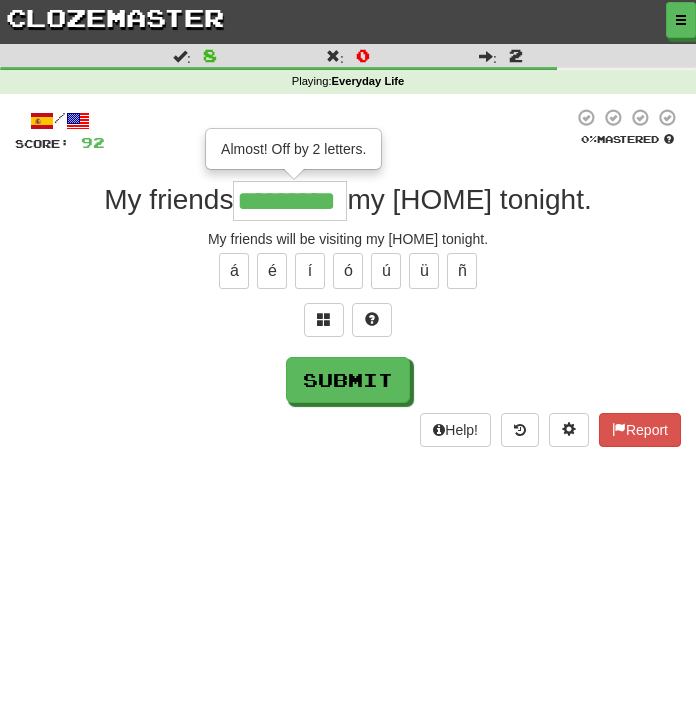 type on "*********" 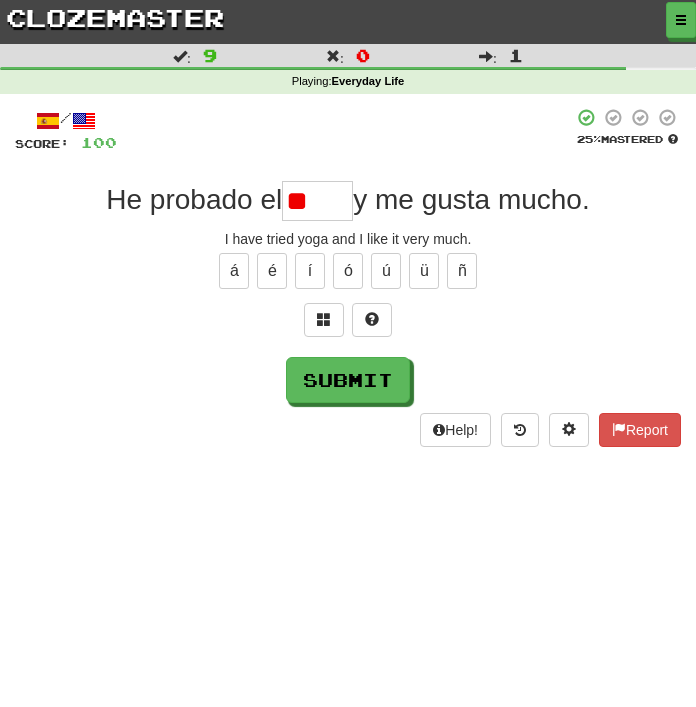 type on "*" 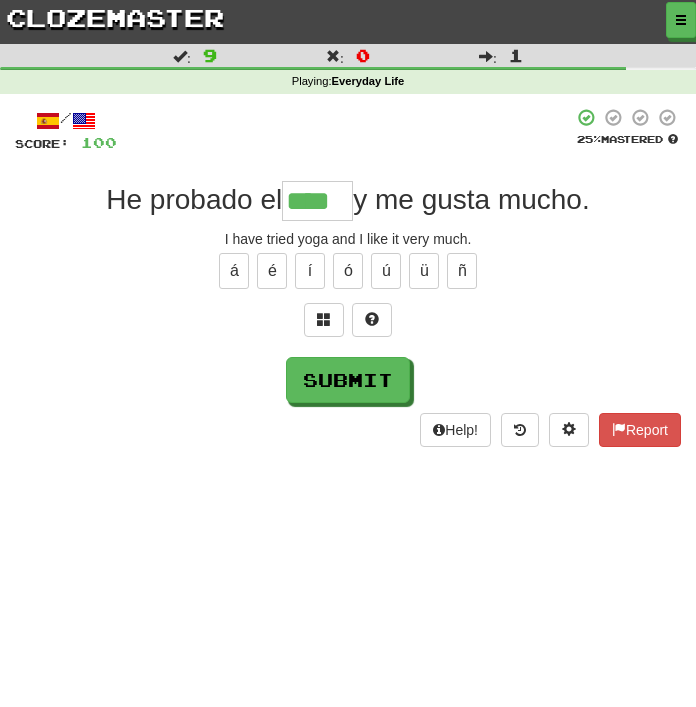 type on "****" 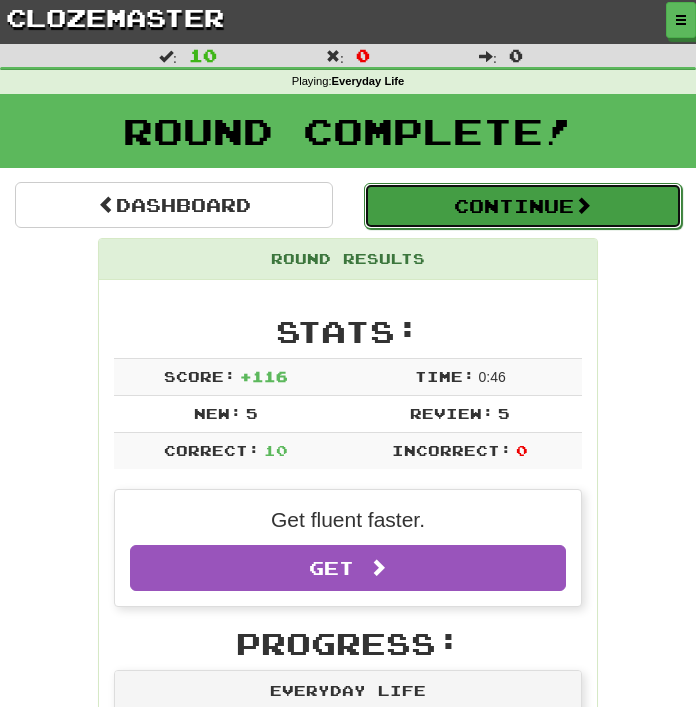 click on "Continue" at bounding box center [523, 206] 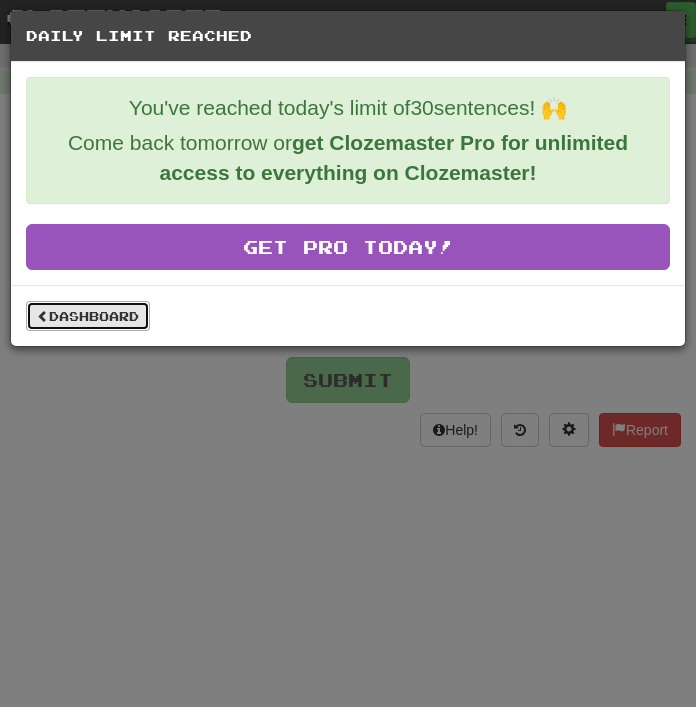 click on "Dashboard" at bounding box center (88, 316) 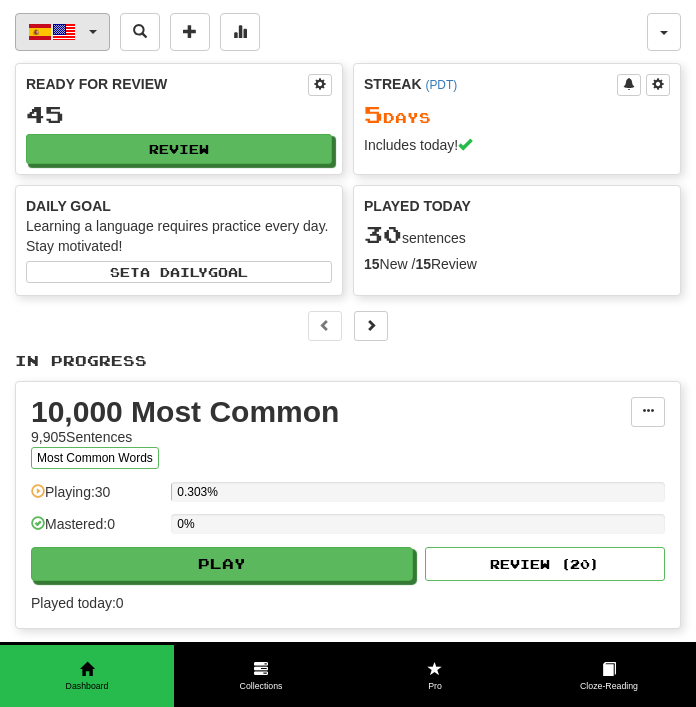 scroll, scrollTop: 0, scrollLeft: 0, axis: both 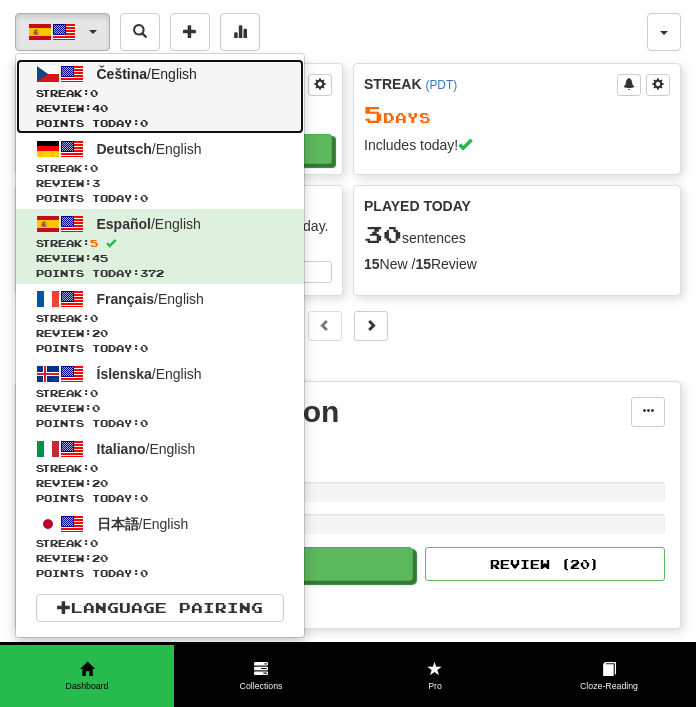 click on "Streak:  0" at bounding box center (160, 93) 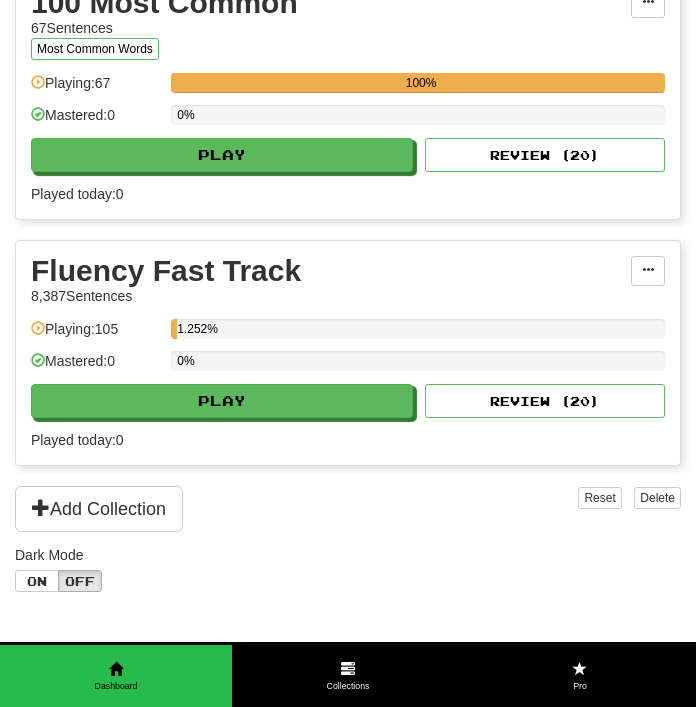 scroll, scrollTop: 408, scrollLeft: 0, axis: vertical 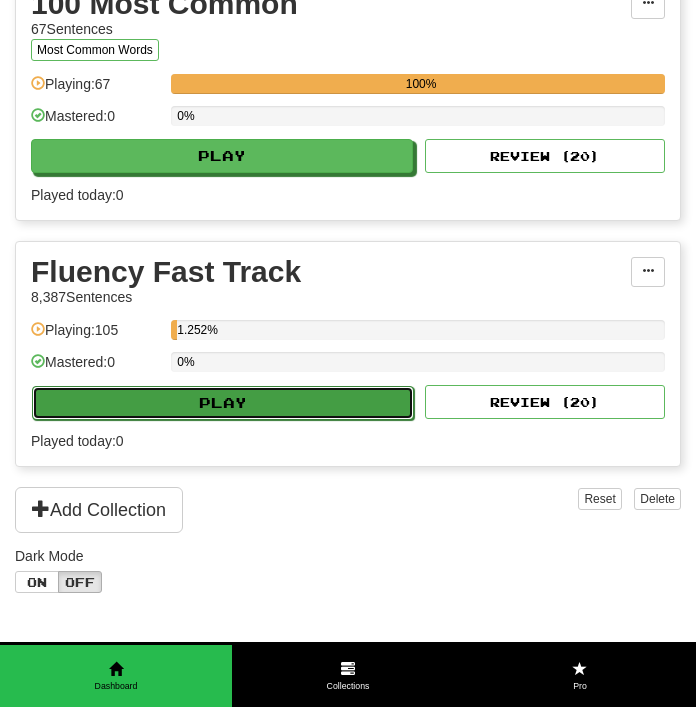 click on "Play" at bounding box center (223, 403) 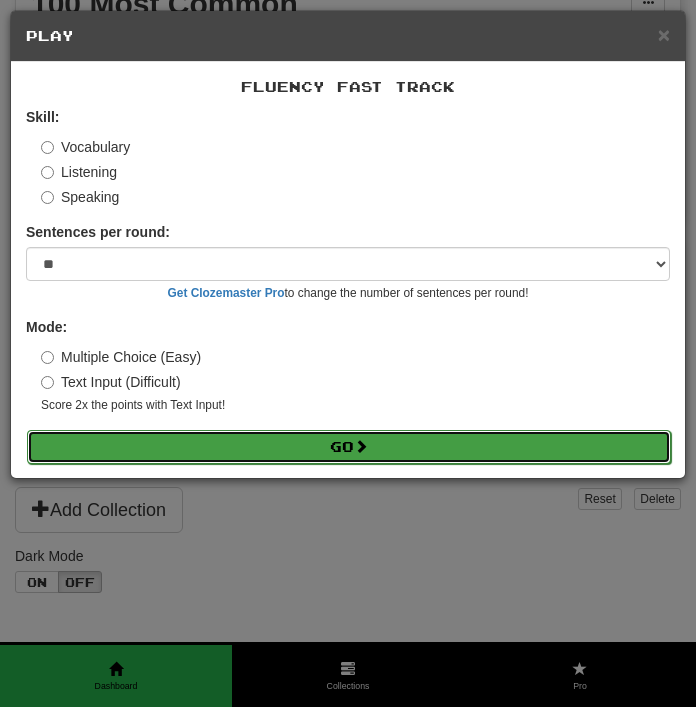 click on "Go" at bounding box center [349, 447] 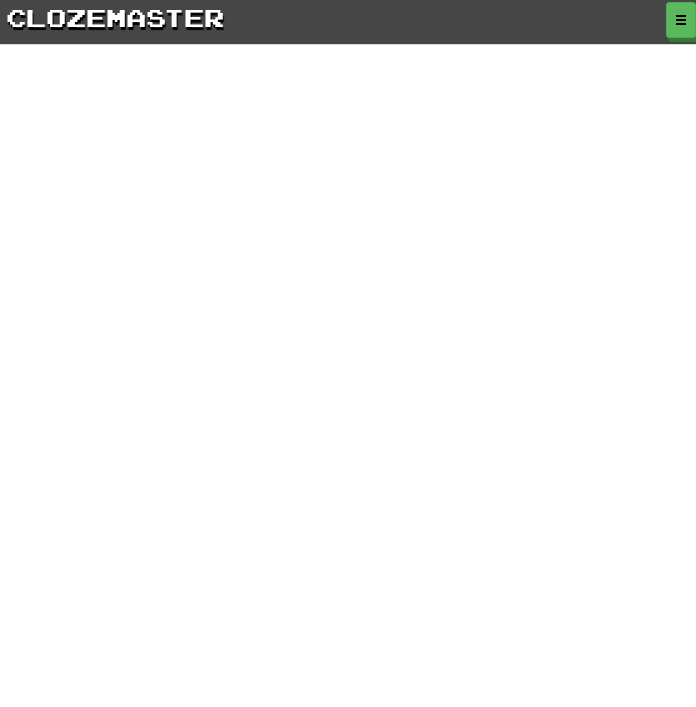 scroll, scrollTop: 0, scrollLeft: 0, axis: both 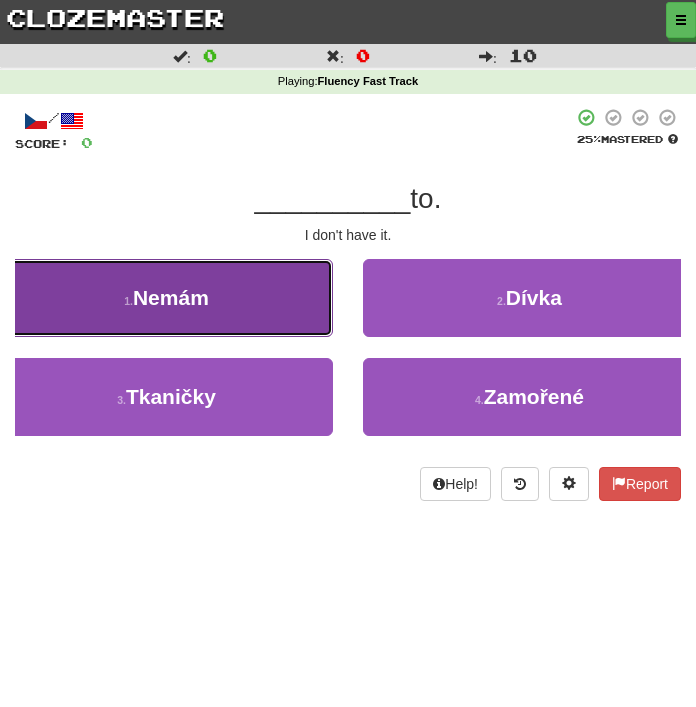click on "1 .  Nemám" at bounding box center (166, 298) 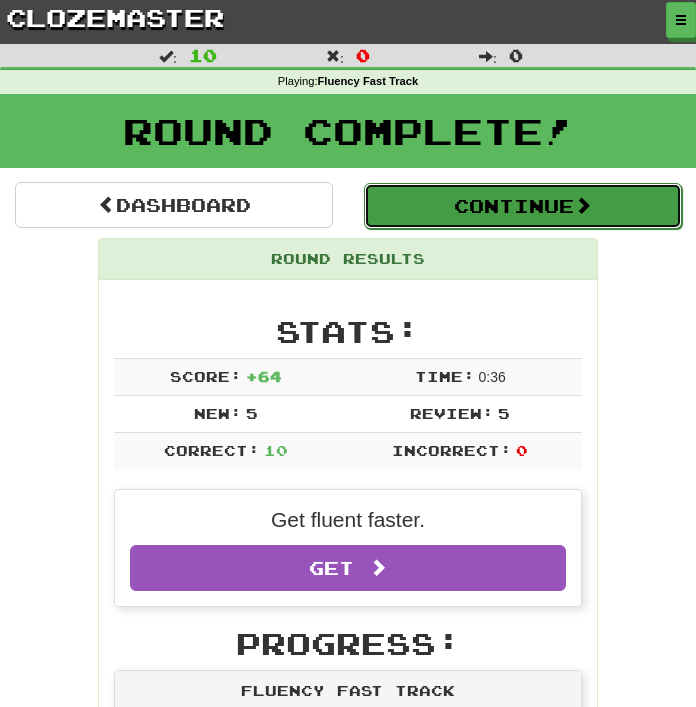 click on "Continue" at bounding box center [523, 206] 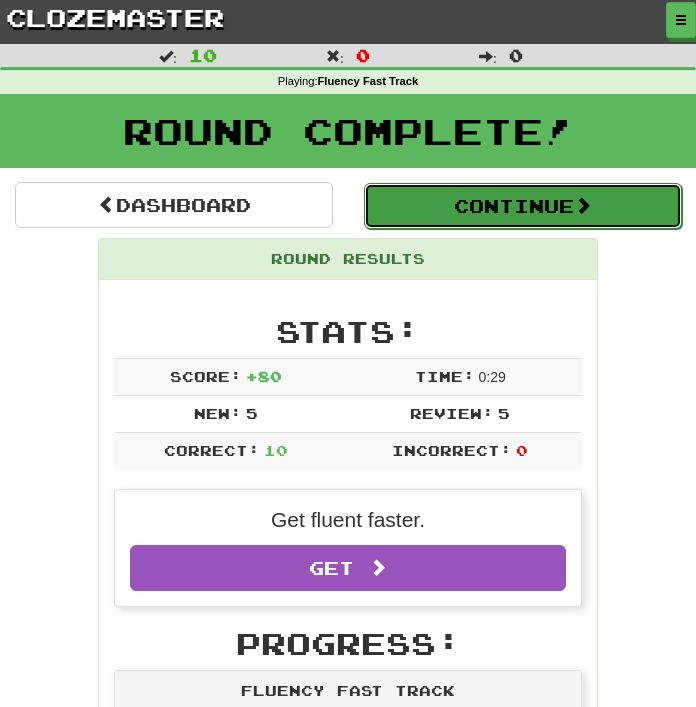 click on "Continue" at bounding box center (523, 206) 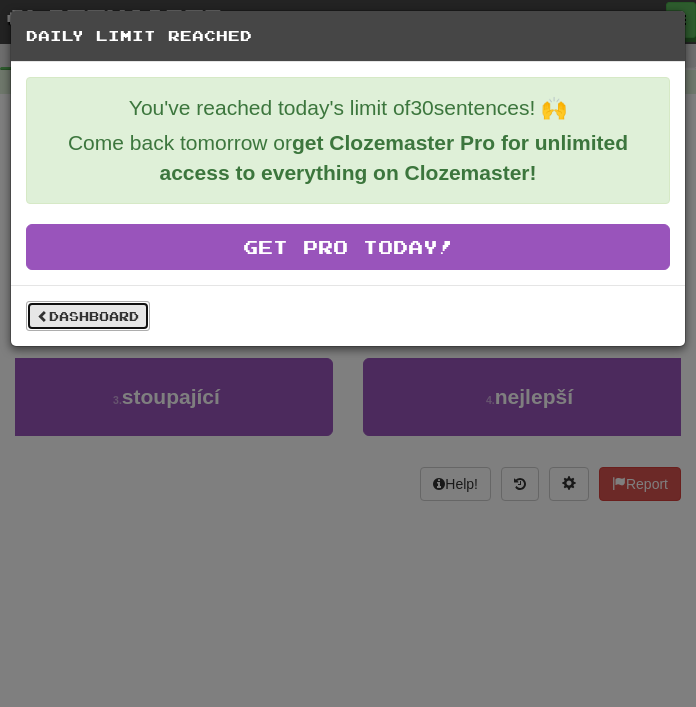 click on "Dashboard" at bounding box center (88, 316) 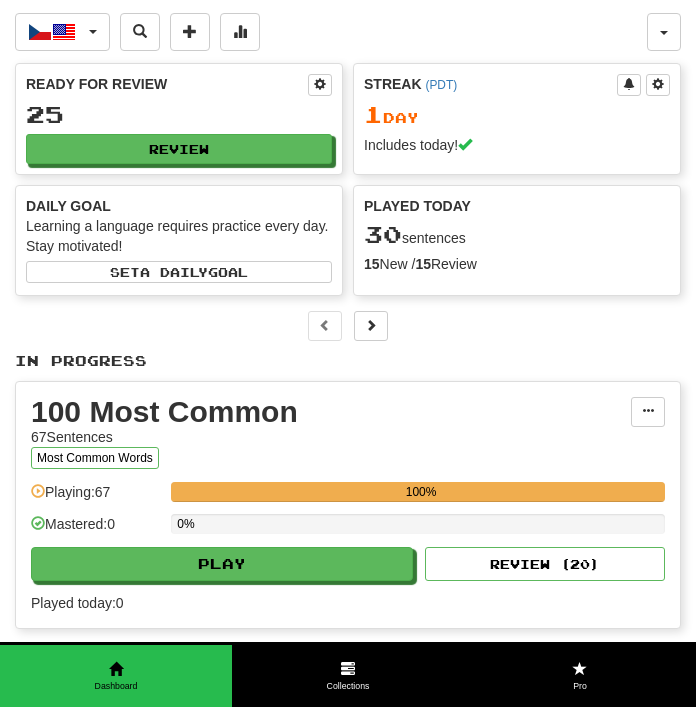 scroll, scrollTop: 0, scrollLeft: 0, axis: both 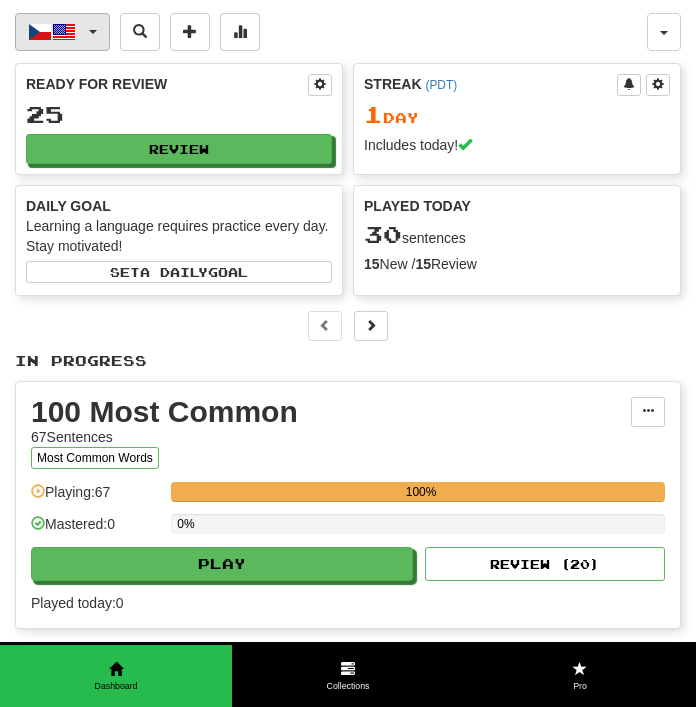 click on "Čeština  /  English" 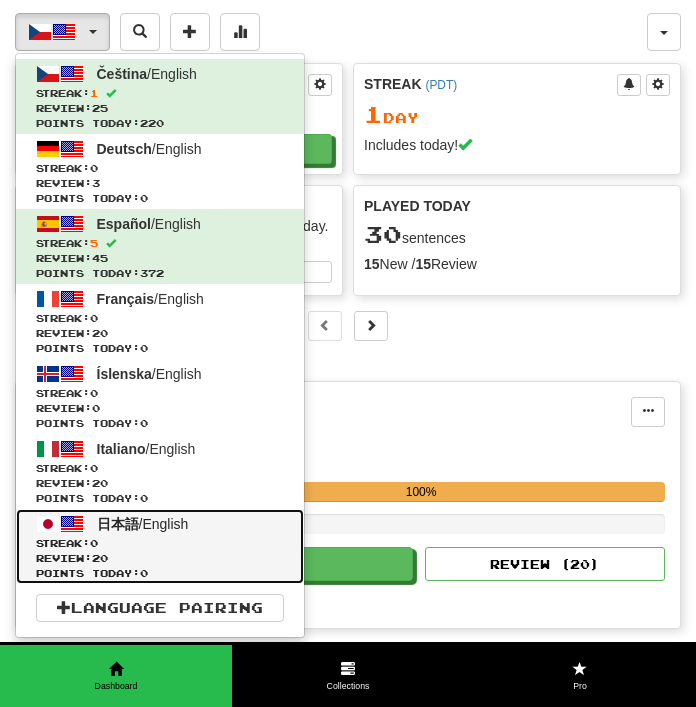 click on "Streak:  0" 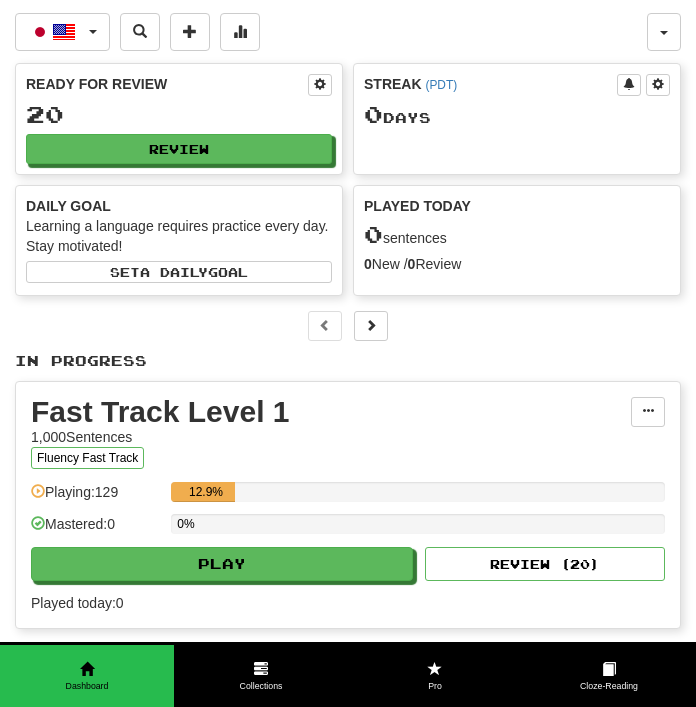 scroll, scrollTop: 1, scrollLeft: 0, axis: vertical 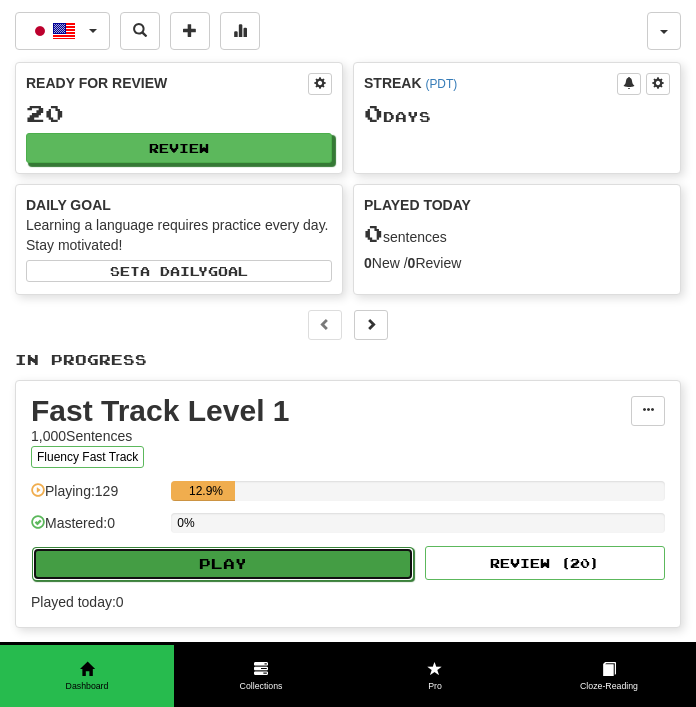 click on "Play" at bounding box center (223, 564) 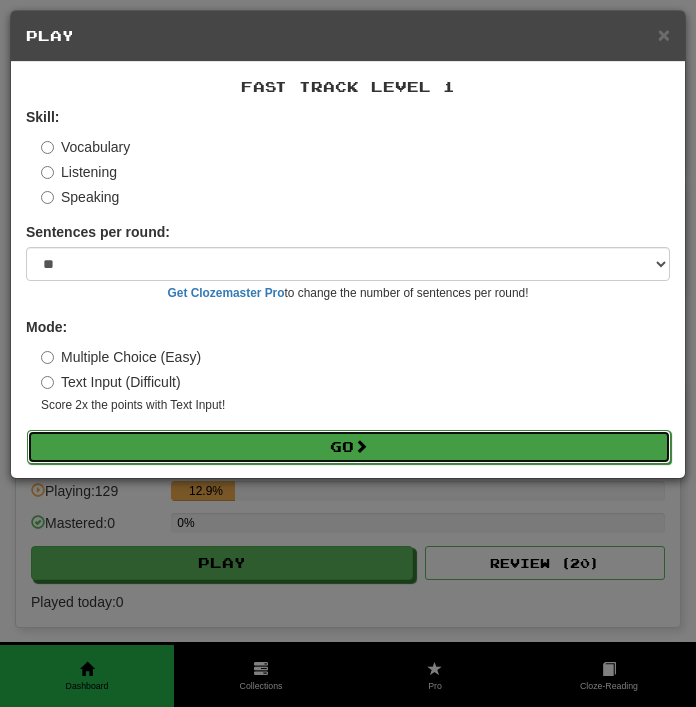 click on "Go" at bounding box center [349, 447] 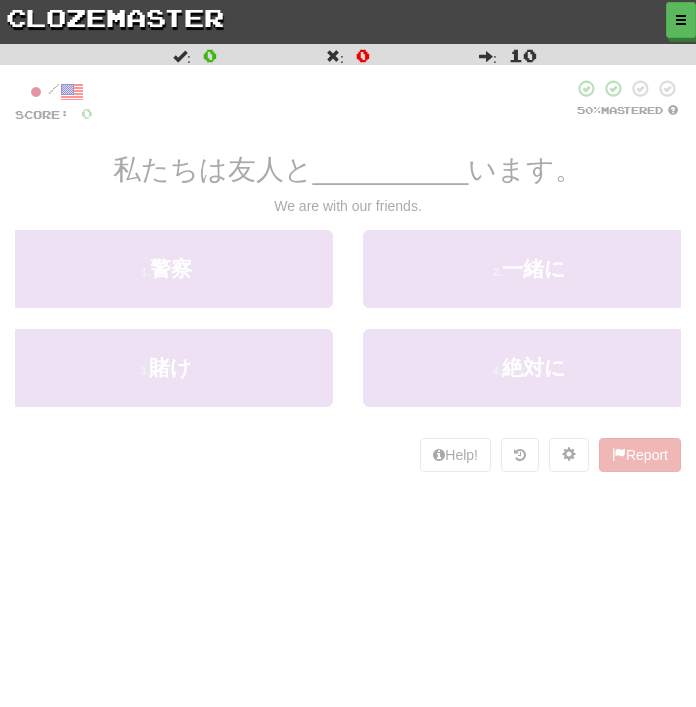 scroll, scrollTop: 0, scrollLeft: 0, axis: both 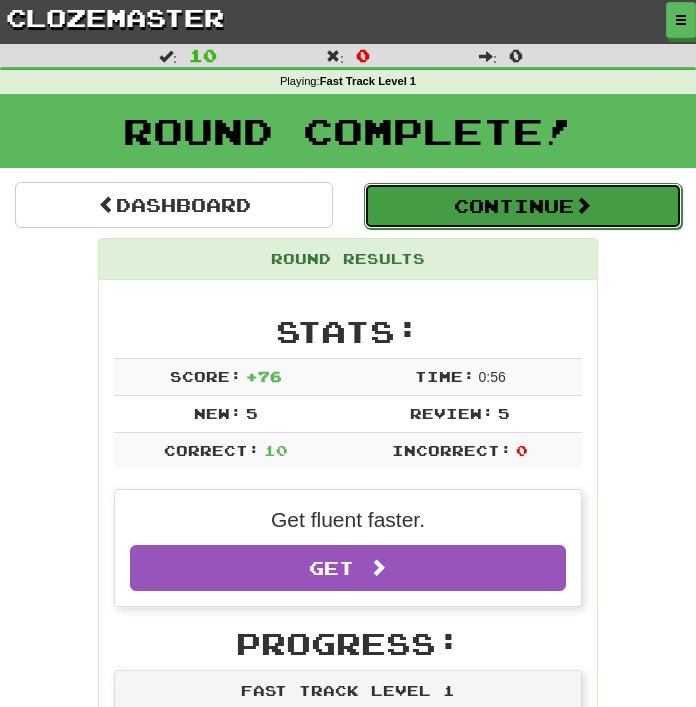 click on "Continue" at bounding box center (523, 206) 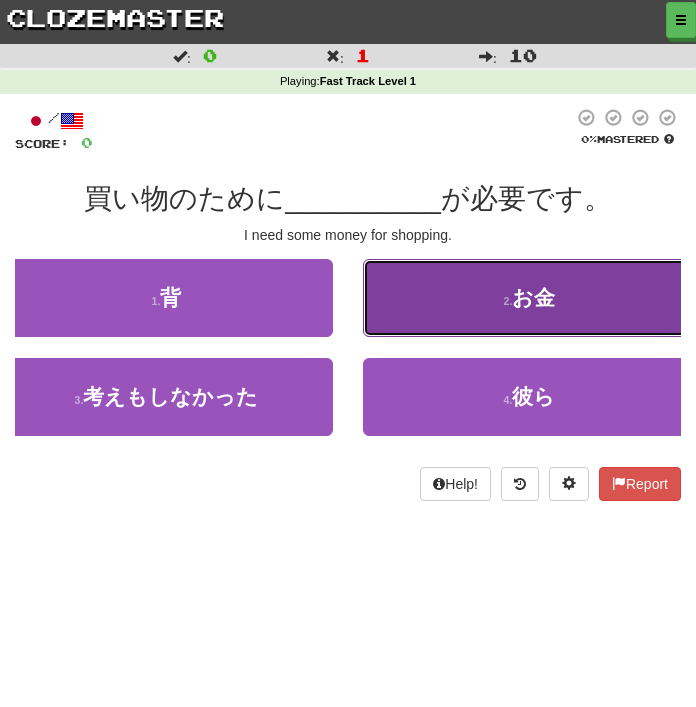 click on "2 .  お金" at bounding box center (529, 298) 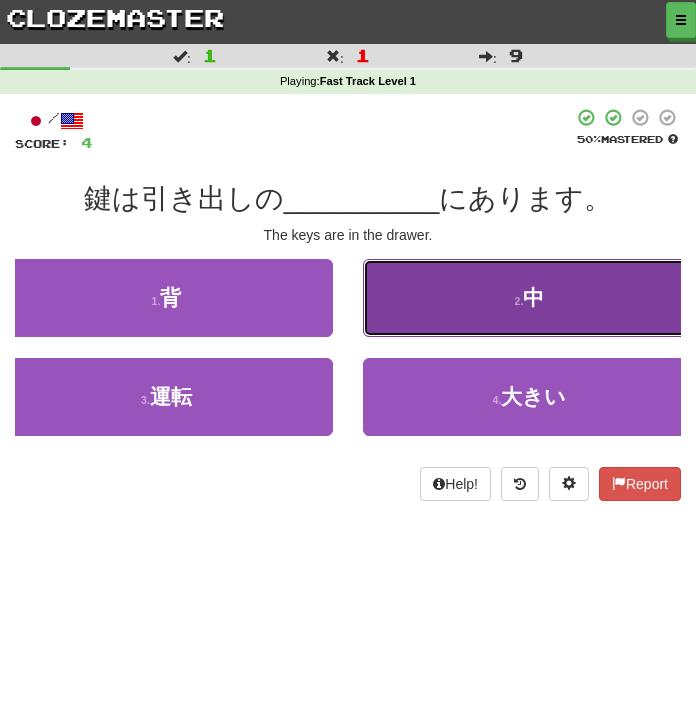 click on "2 .  中" at bounding box center (529, 298) 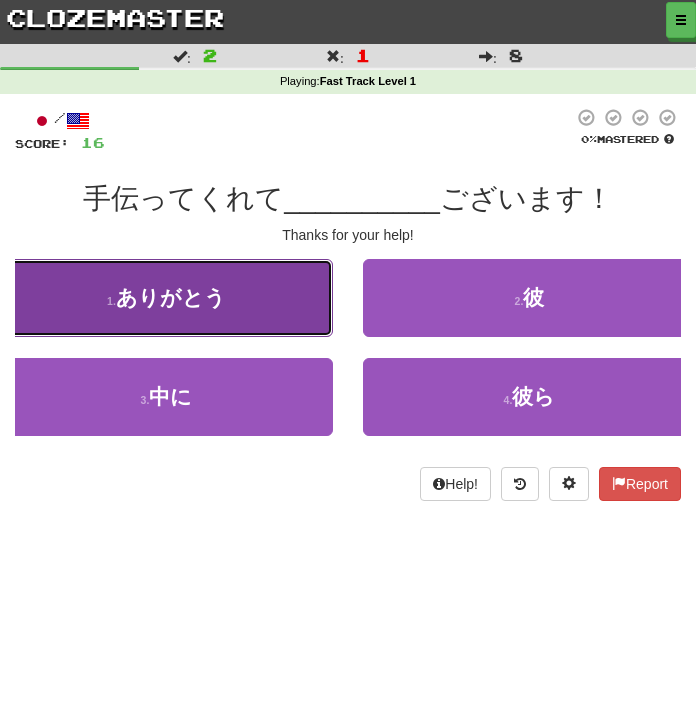 click on "1 .  ありがとう" at bounding box center [166, 298] 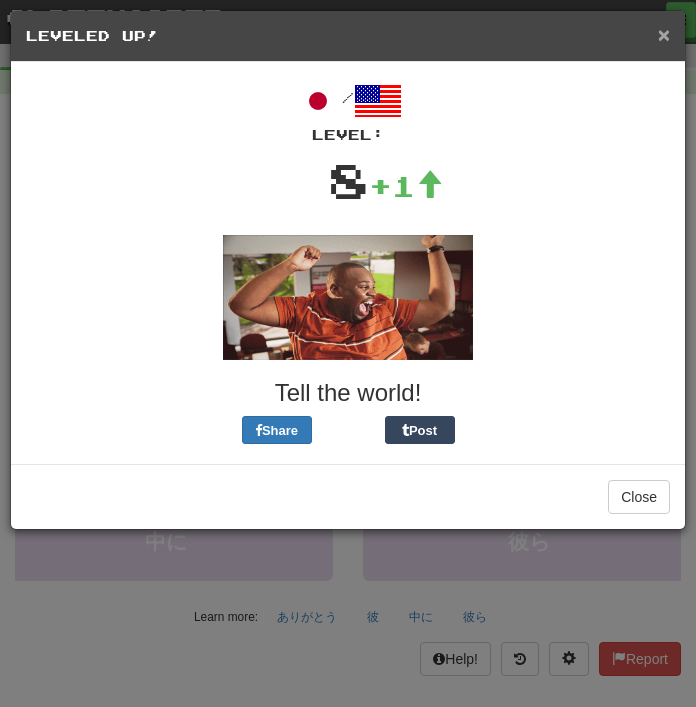 click on "×" at bounding box center (664, 34) 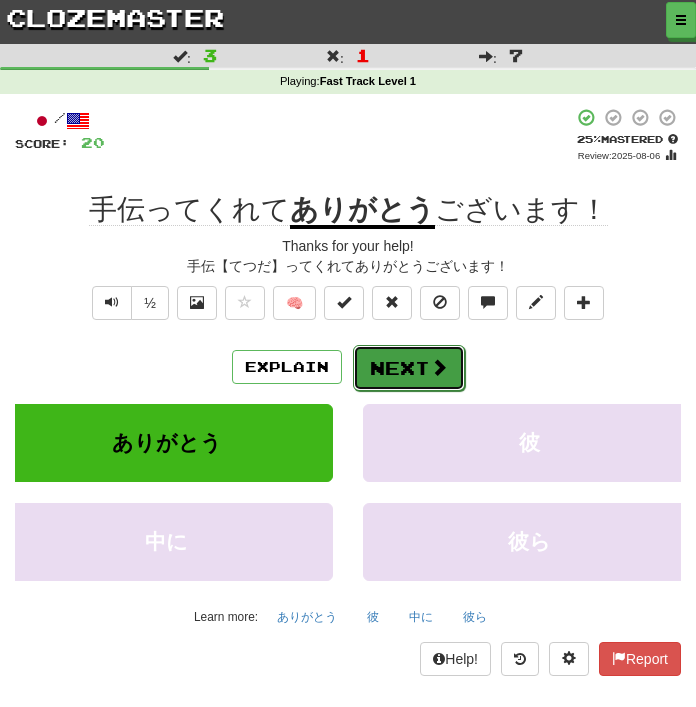 click on "Next" at bounding box center (409, 368) 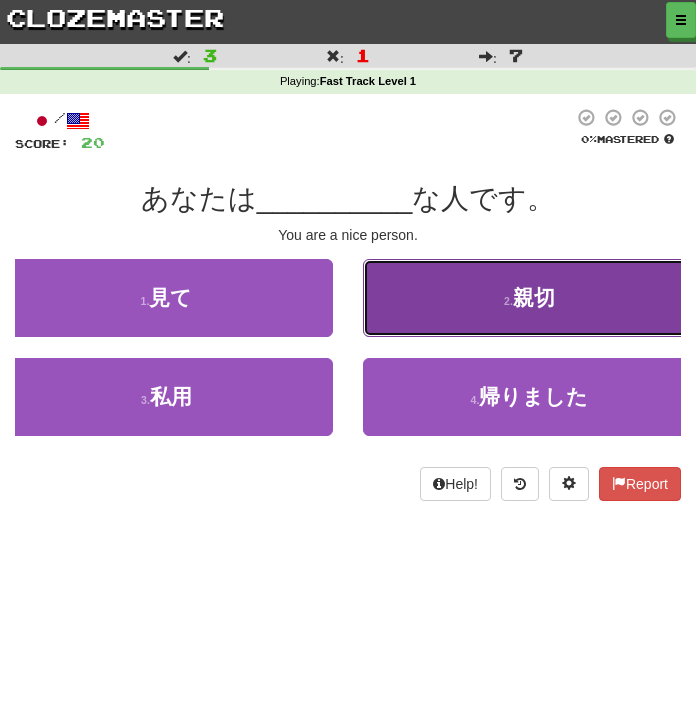 click on "2 .  親切" at bounding box center (529, 298) 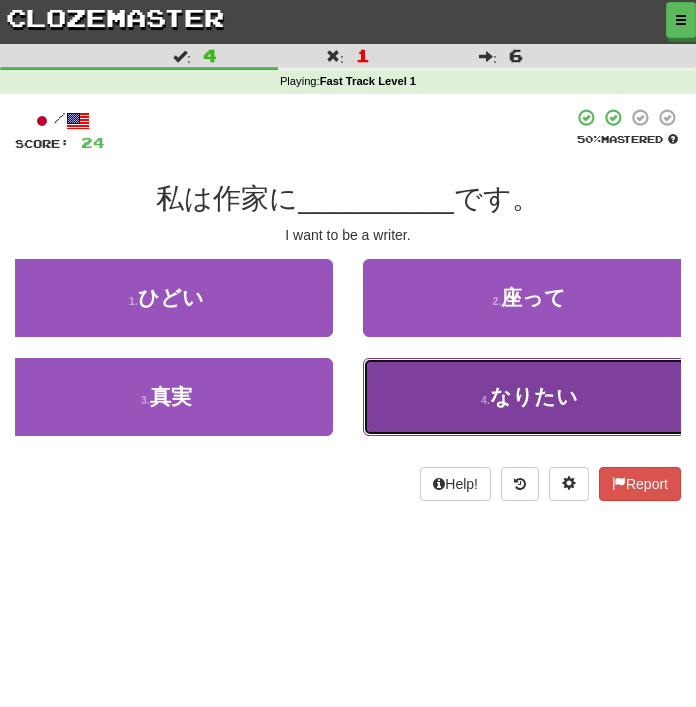 click on "4 .  なりたい" at bounding box center [529, 397] 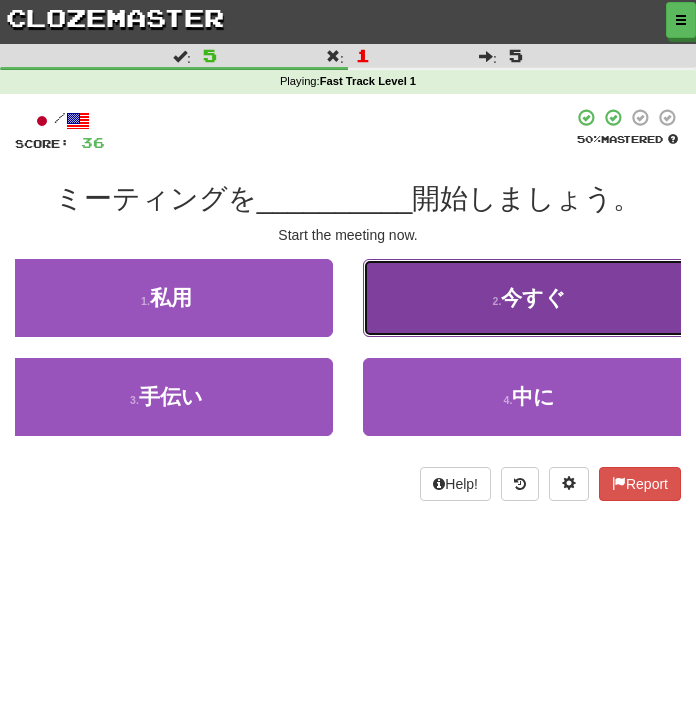 click on "2 .  今すぐ" at bounding box center [529, 298] 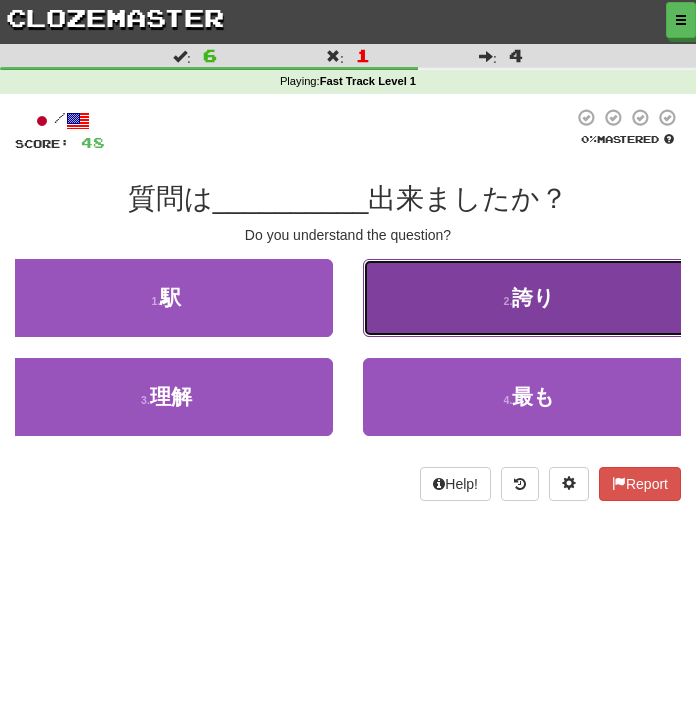 click on "2 .  誇り" at bounding box center [529, 298] 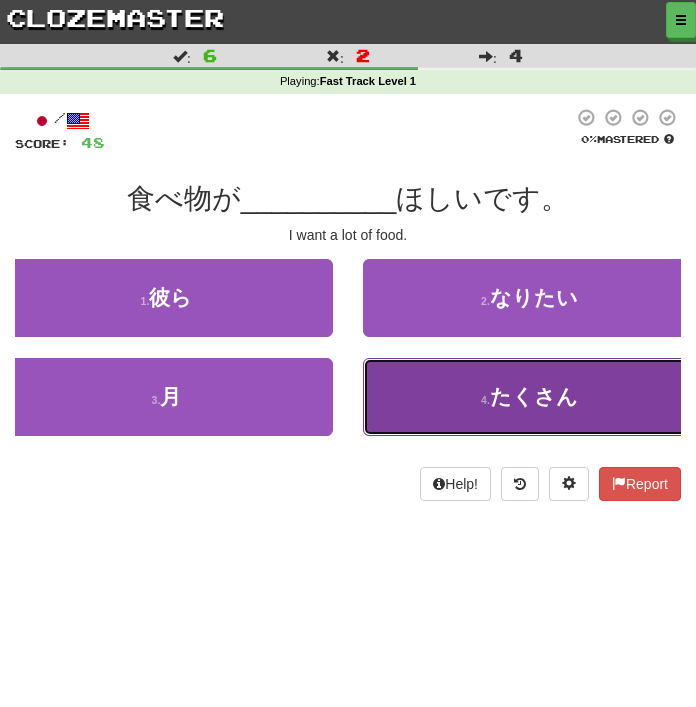 click on "4 .  たくさん" at bounding box center [529, 397] 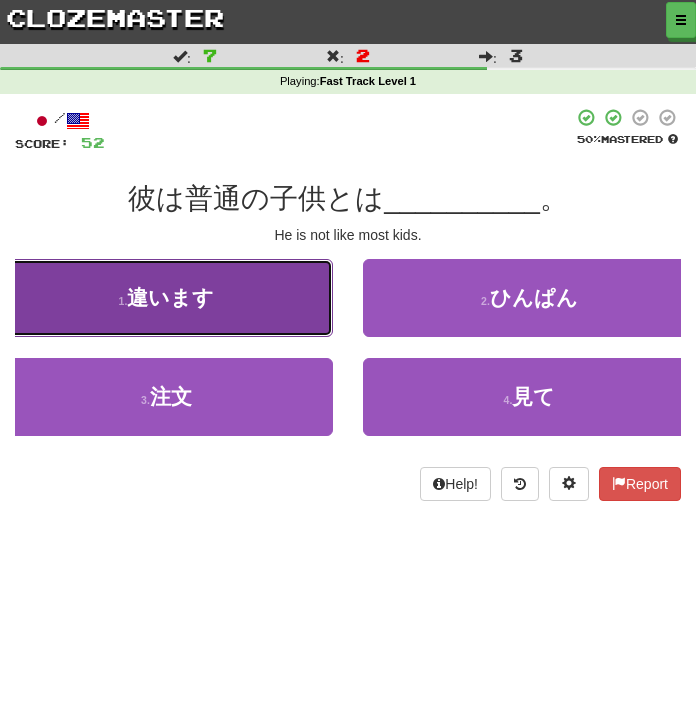 click on "1 .  違います" at bounding box center [166, 298] 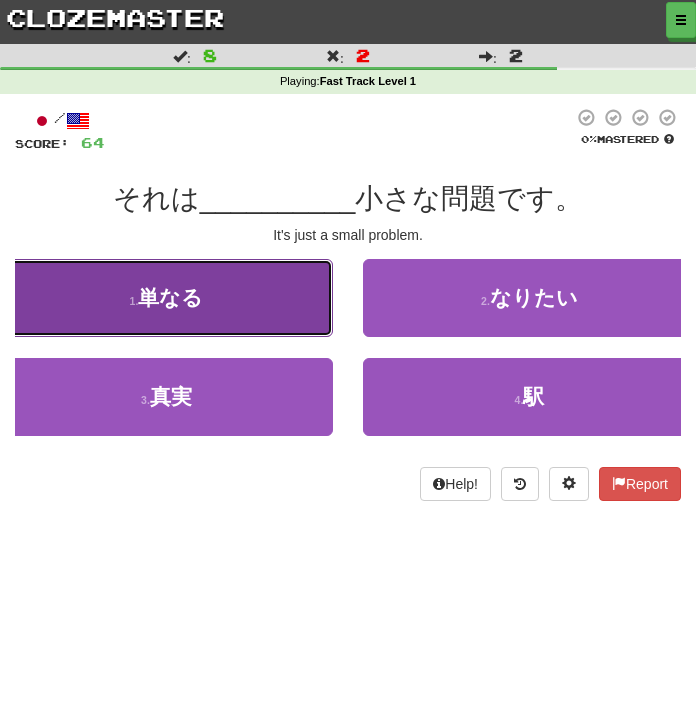 click on "1 .  単なる" at bounding box center (166, 298) 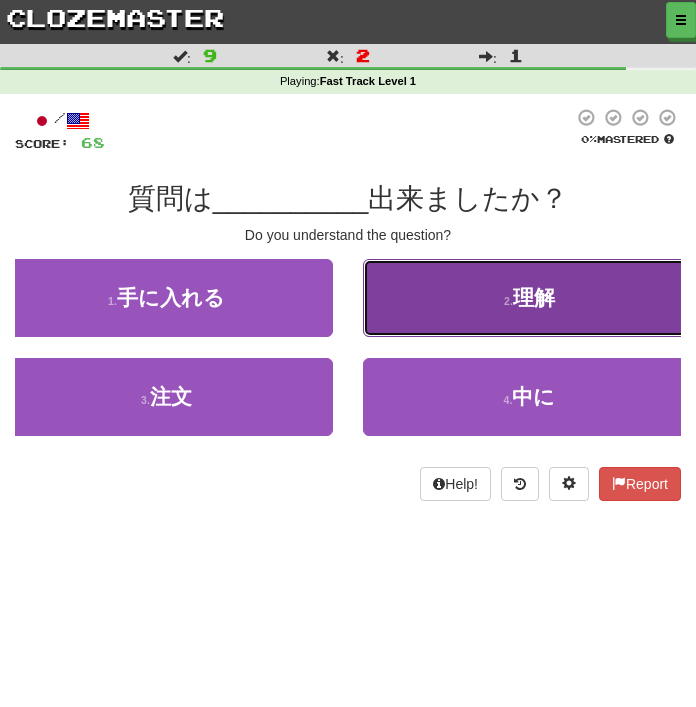 click on "理解" at bounding box center (534, 297) 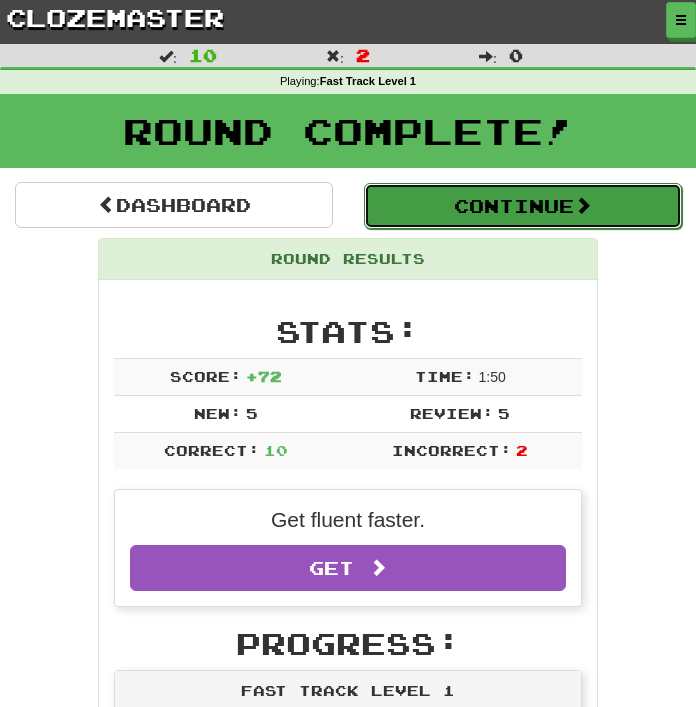 click on "Continue" at bounding box center [523, 206] 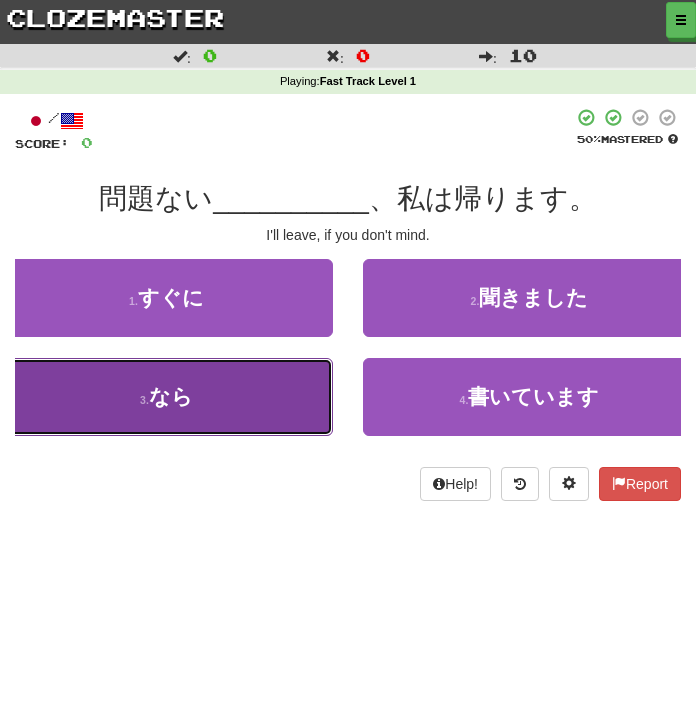 click on "3 .  なら" at bounding box center (166, 397) 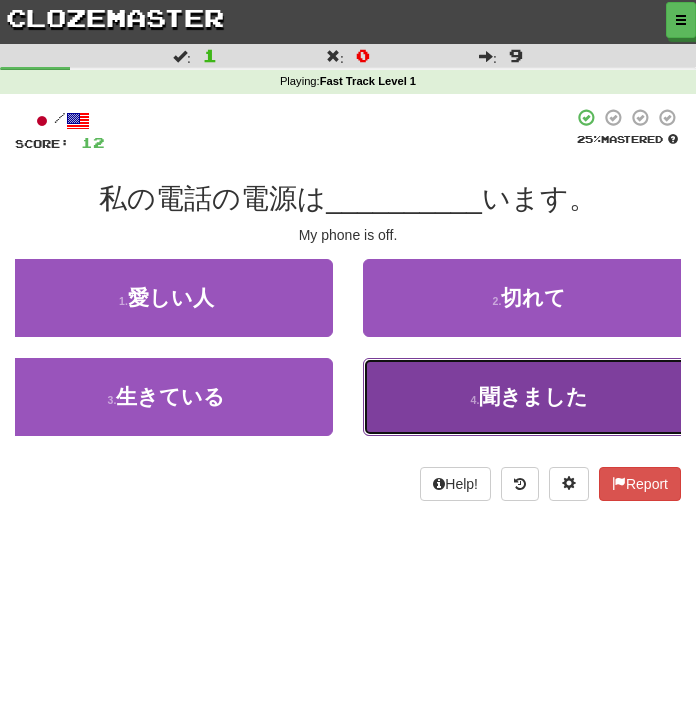 click on "4 .  聞きました" at bounding box center (529, 397) 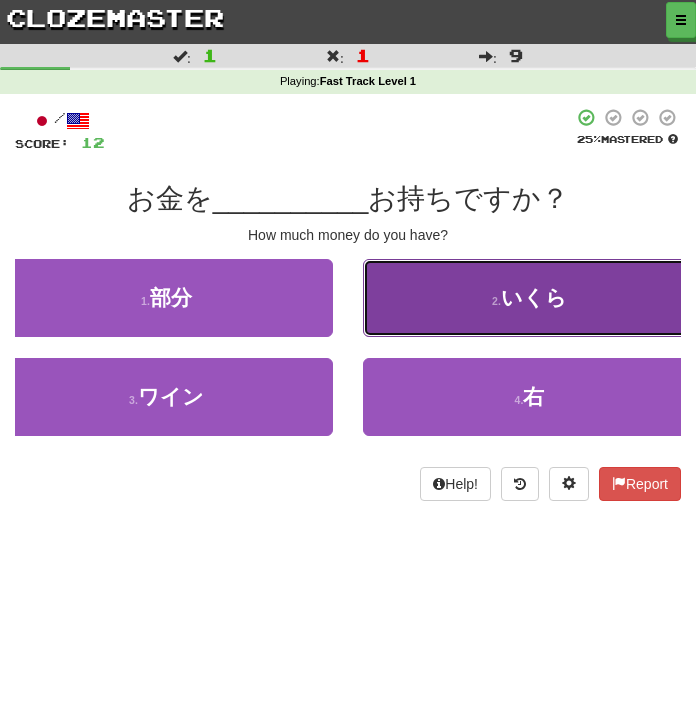click on "2 .  いくら" at bounding box center (529, 298) 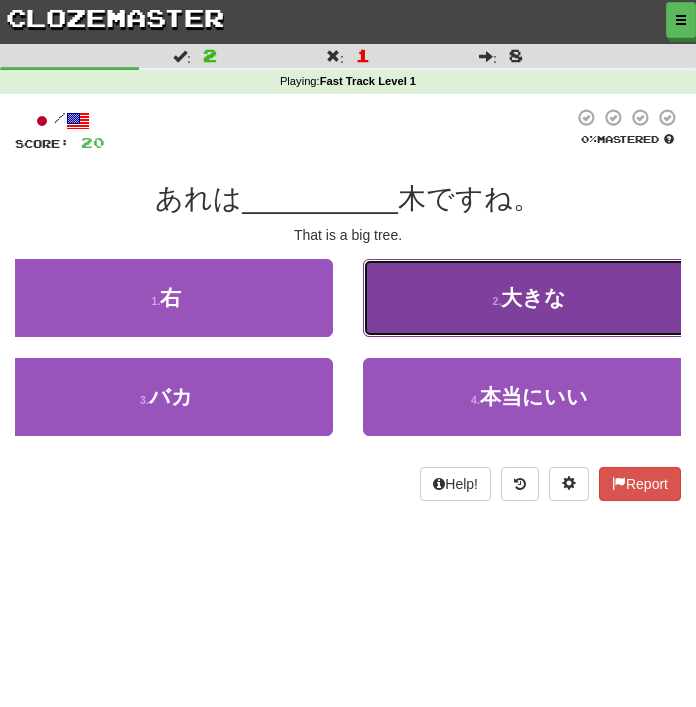 click on "大きな" at bounding box center [533, 297] 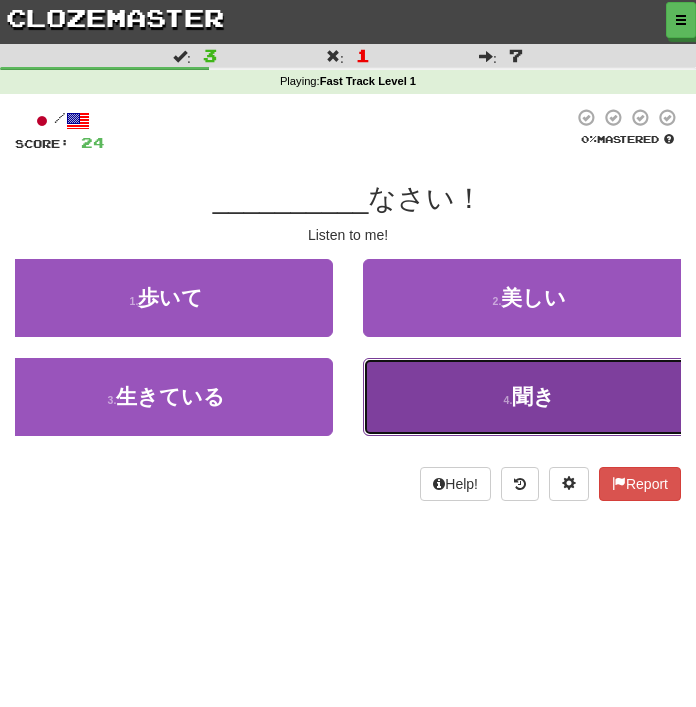 click on "聞き" at bounding box center [533, 396] 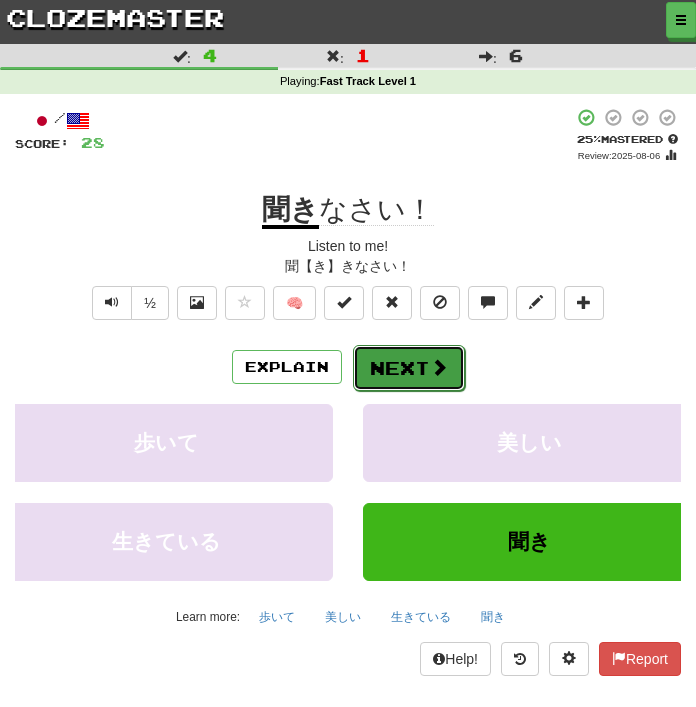 click at bounding box center (439, 367) 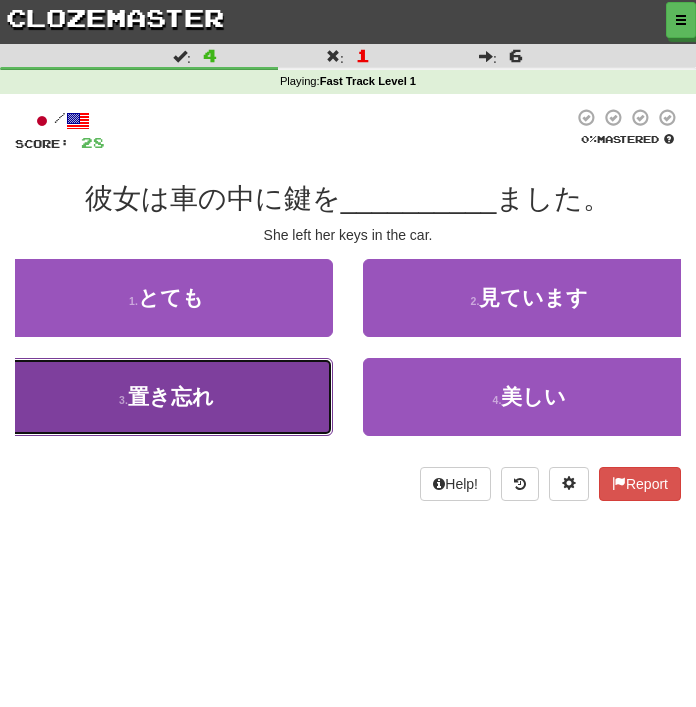 click on "3 .  置き忘れ" at bounding box center [166, 397] 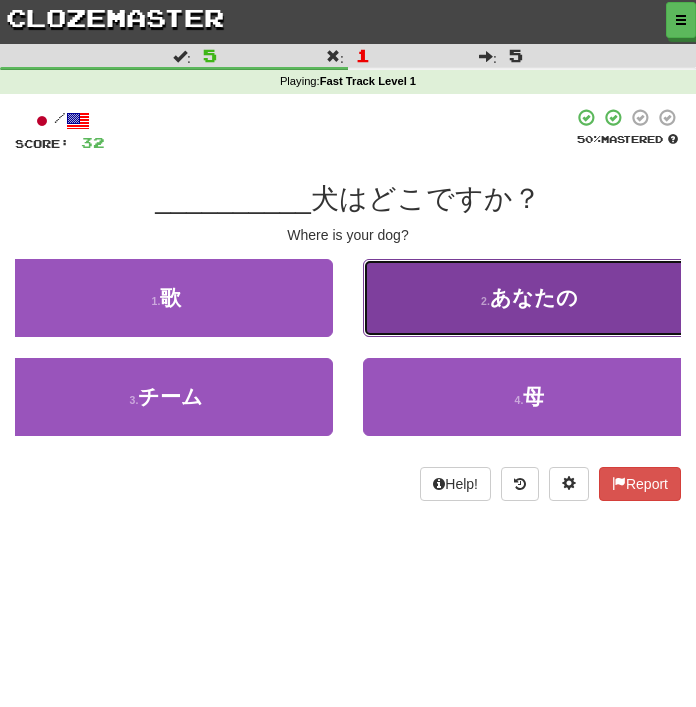 click on "2 .  あなたの" at bounding box center [529, 298] 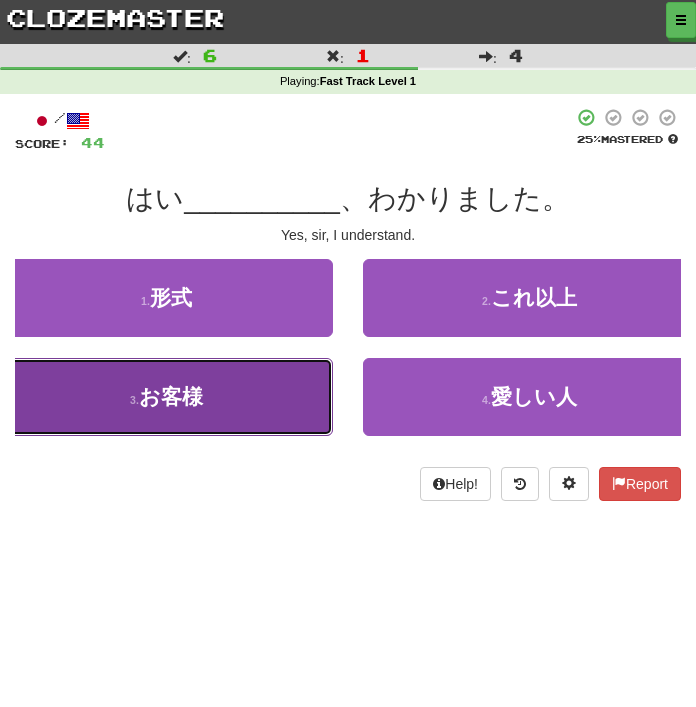 click on "3 .  お客様" at bounding box center (166, 397) 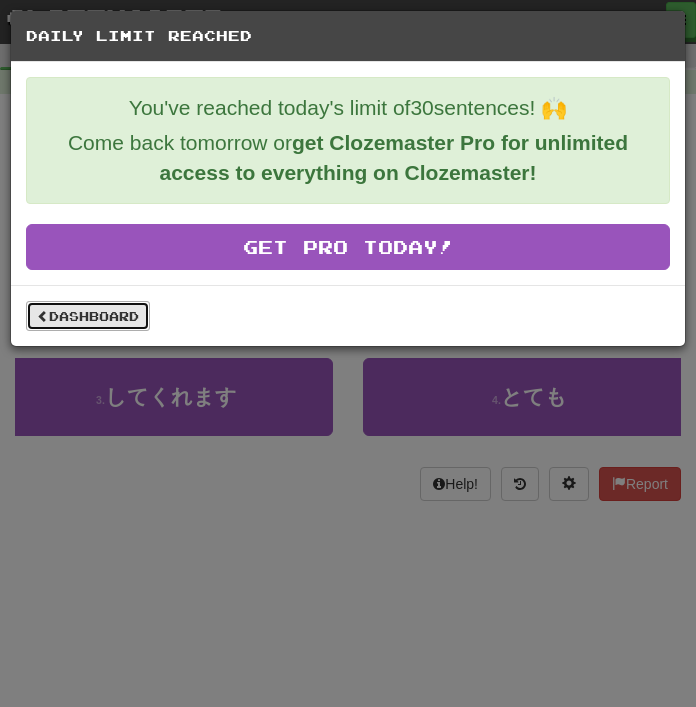 click on "Dashboard" at bounding box center [88, 316] 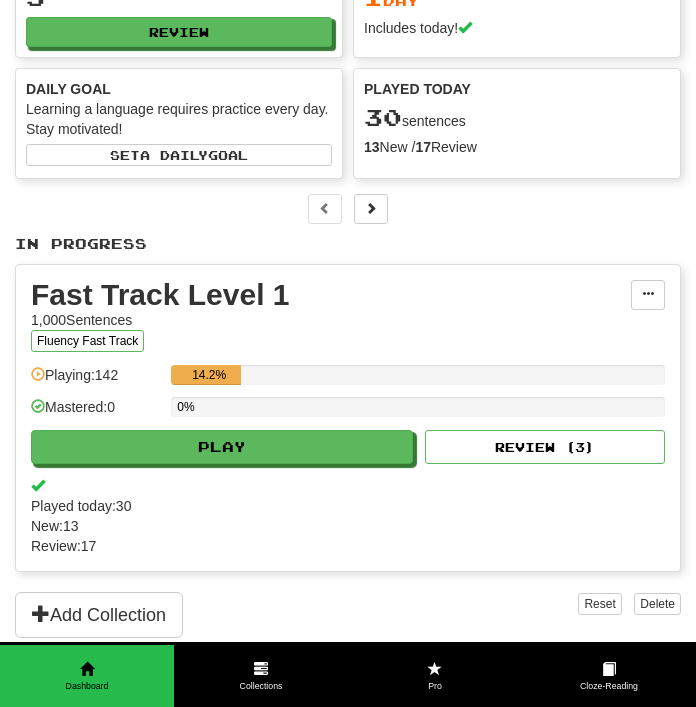 scroll, scrollTop: 0, scrollLeft: 0, axis: both 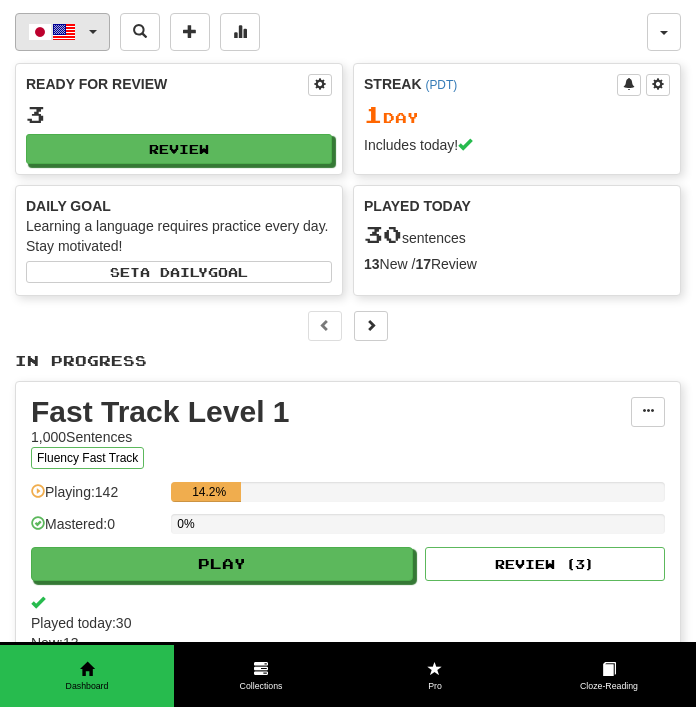 click at bounding box center [64, 32] 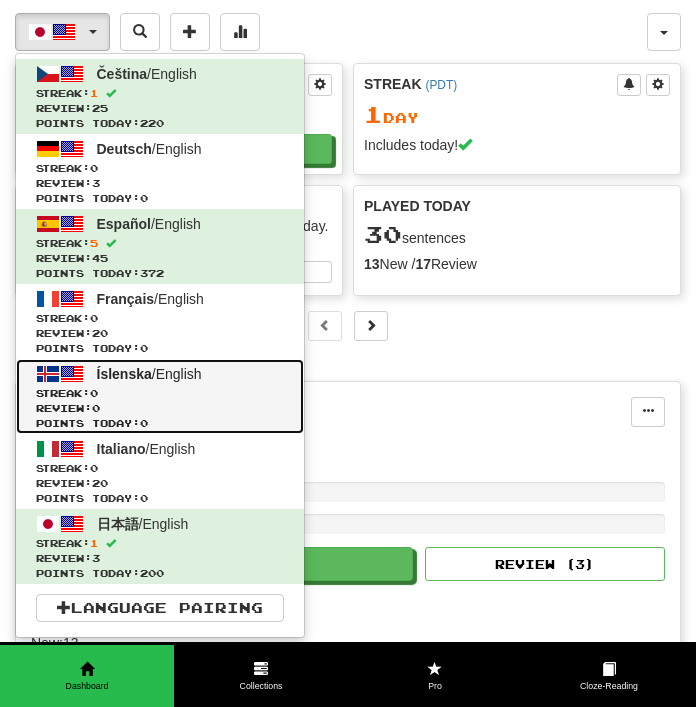 click on "Points today:  0" at bounding box center (160, 423) 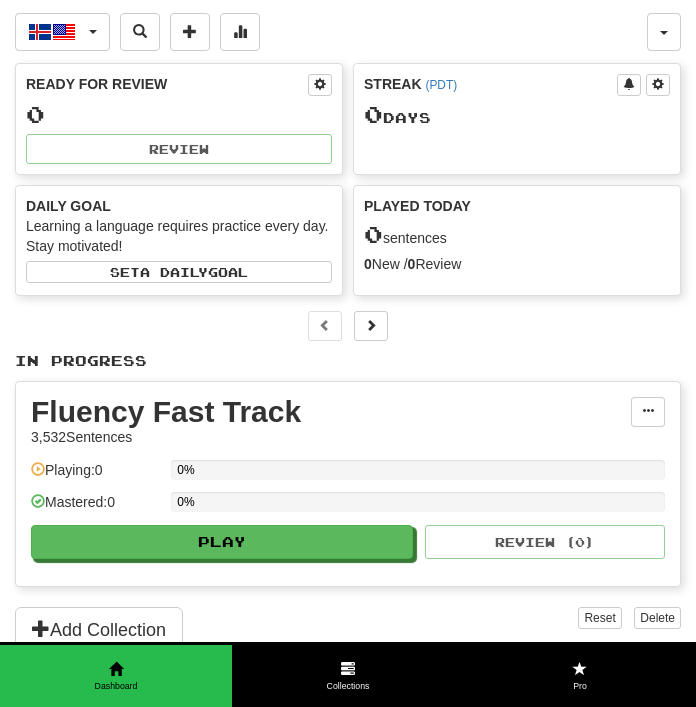 scroll, scrollTop: 155, scrollLeft: 0, axis: vertical 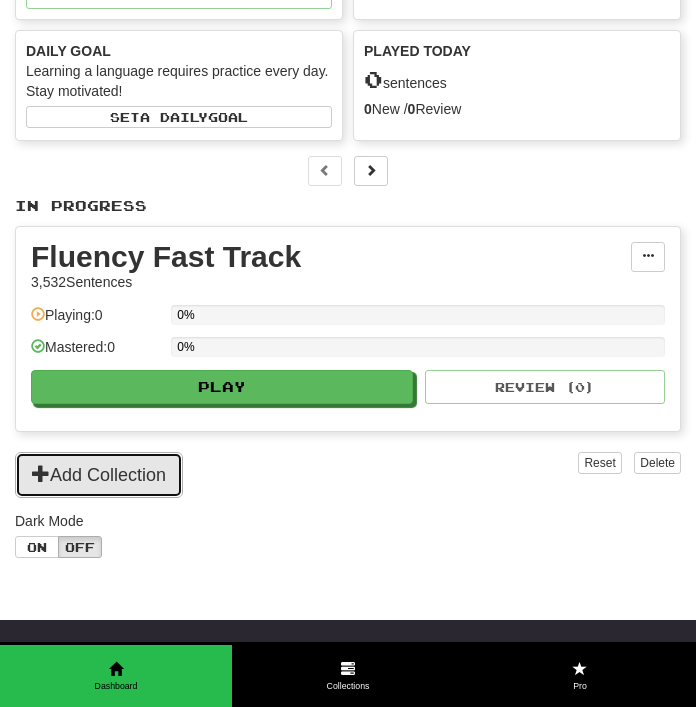 click on "Add Collection" 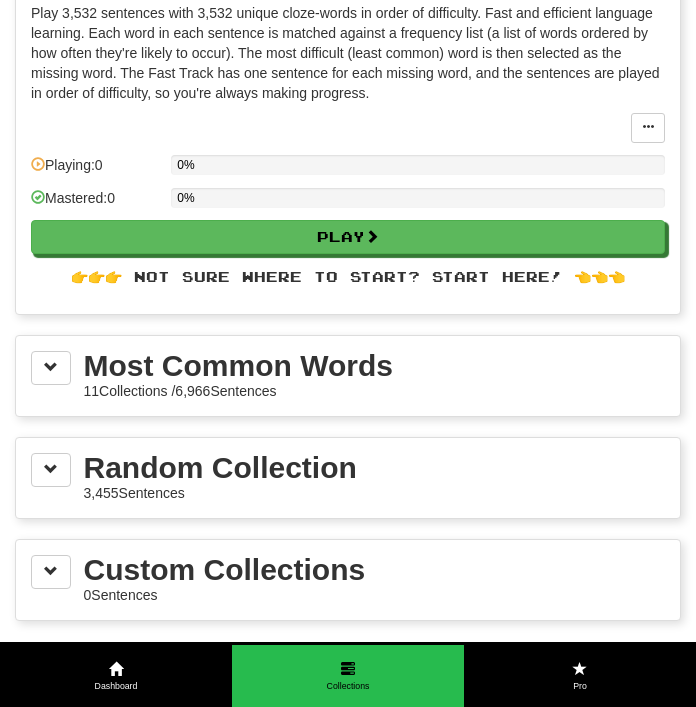 scroll, scrollTop: 140, scrollLeft: 0, axis: vertical 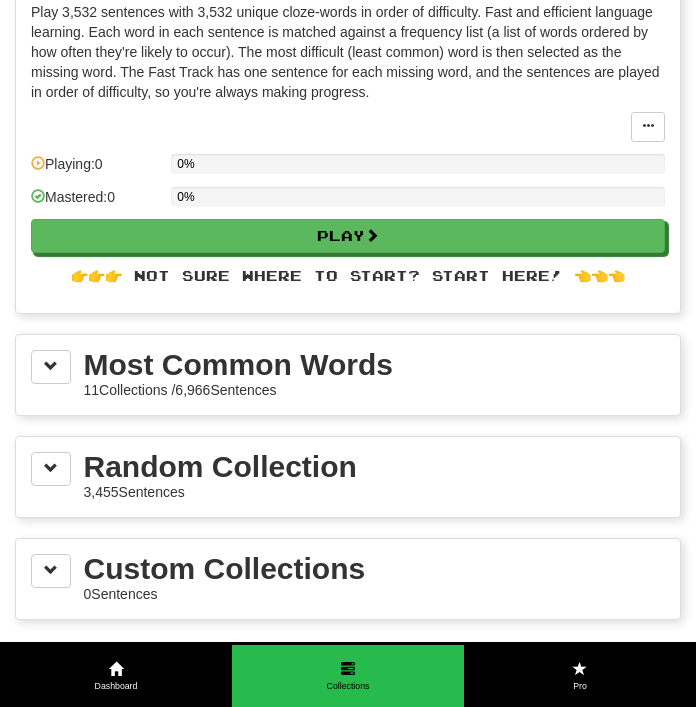 click on "Most Common Words" 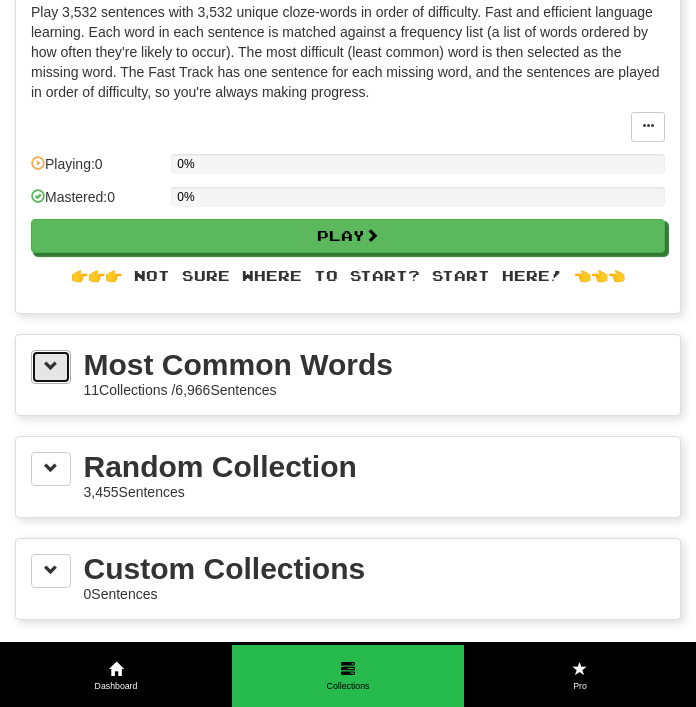 click 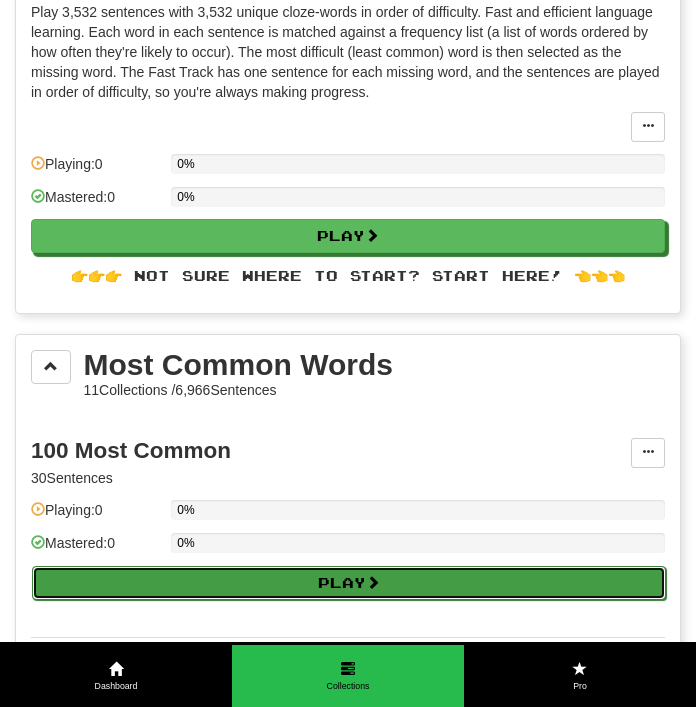 click on "Play" 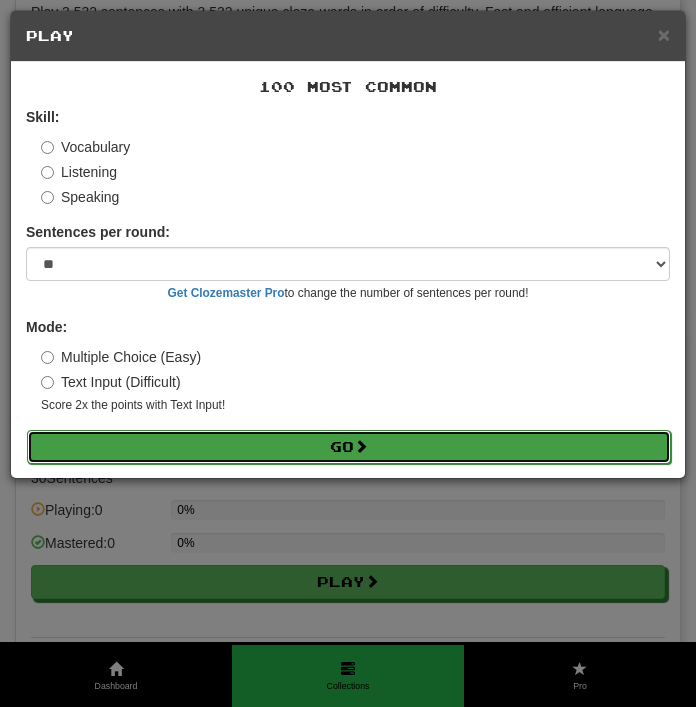 click on "Go" at bounding box center (349, 447) 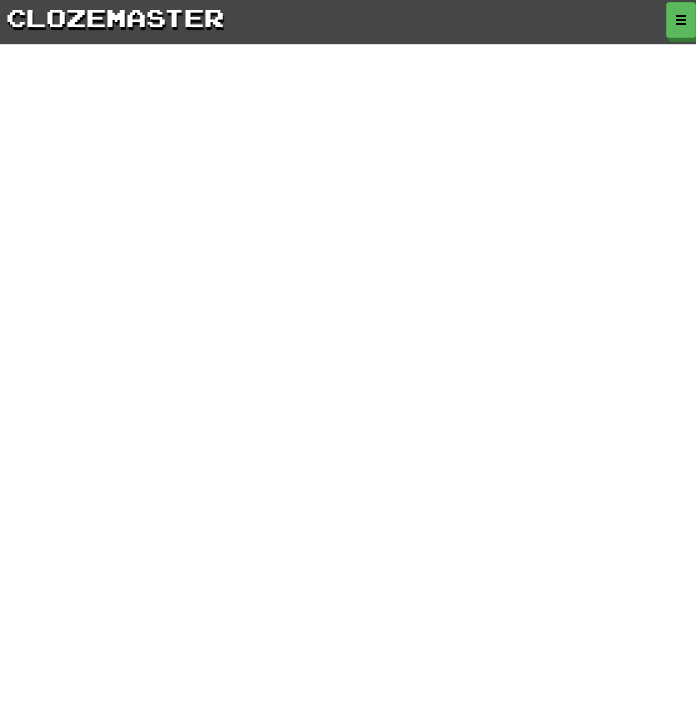scroll, scrollTop: 0, scrollLeft: 0, axis: both 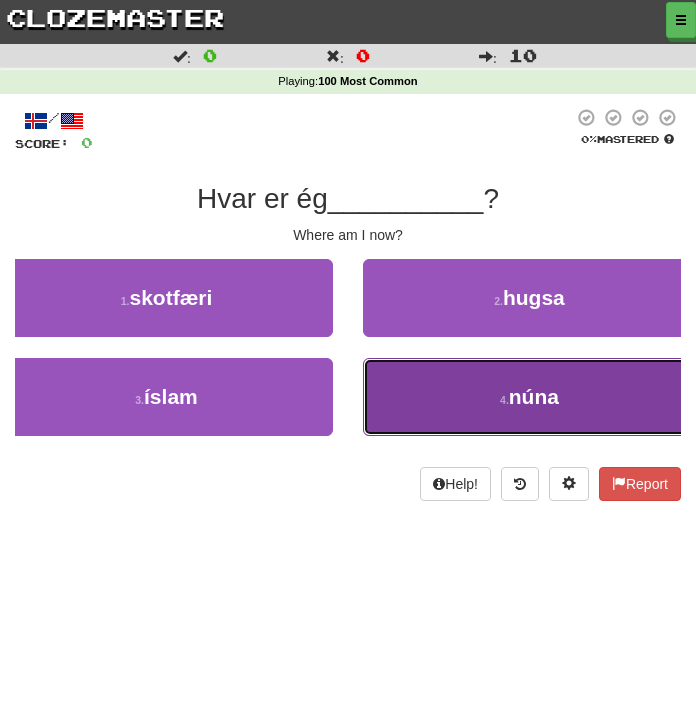 click on "4 .  núna" at bounding box center (529, 397) 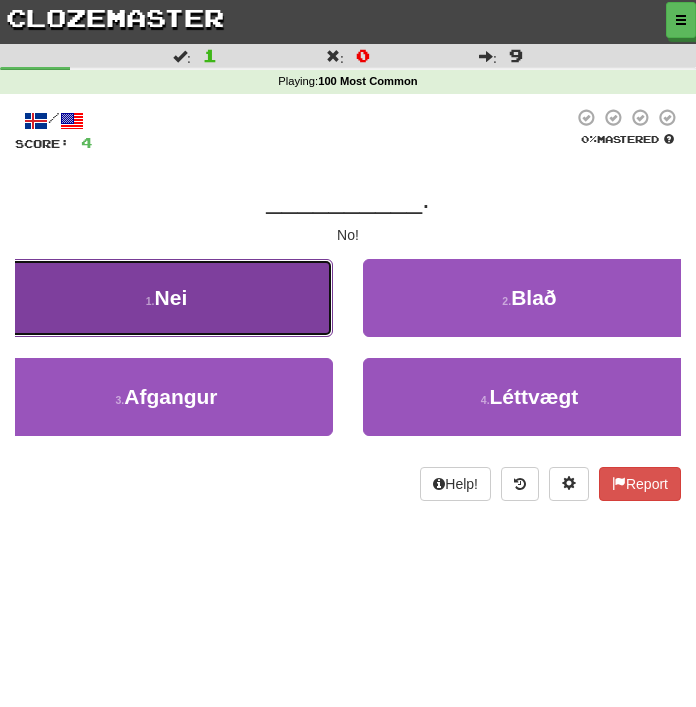 click on "1 .  Nei" at bounding box center [166, 298] 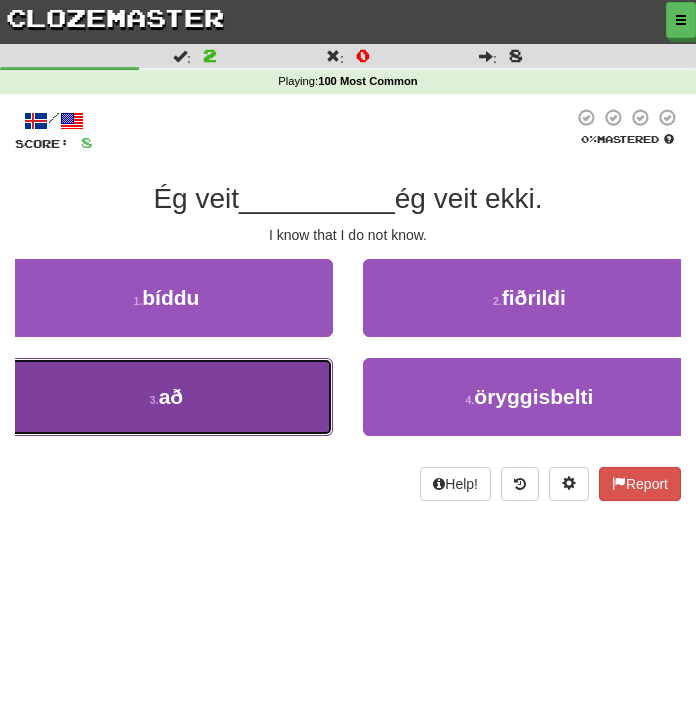 click on "3 .  að" at bounding box center [166, 397] 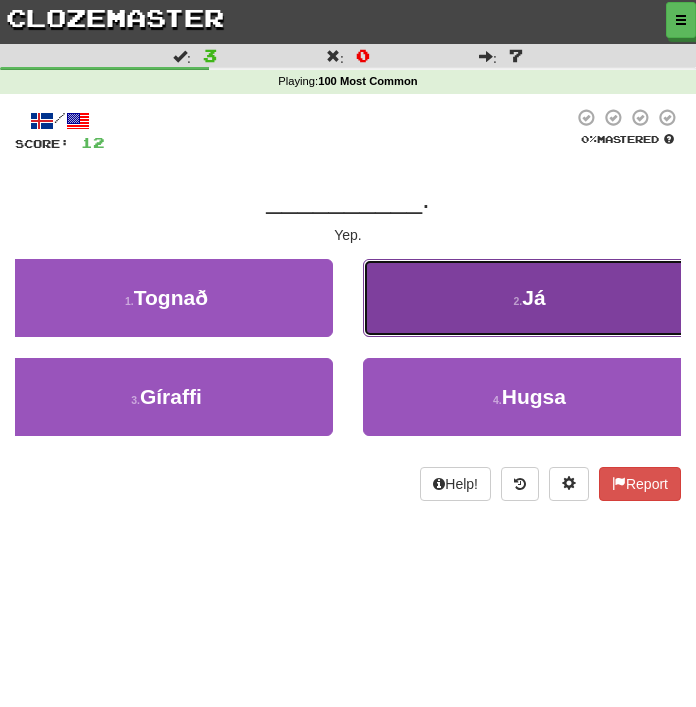 click on "2 .  Já" at bounding box center (529, 298) 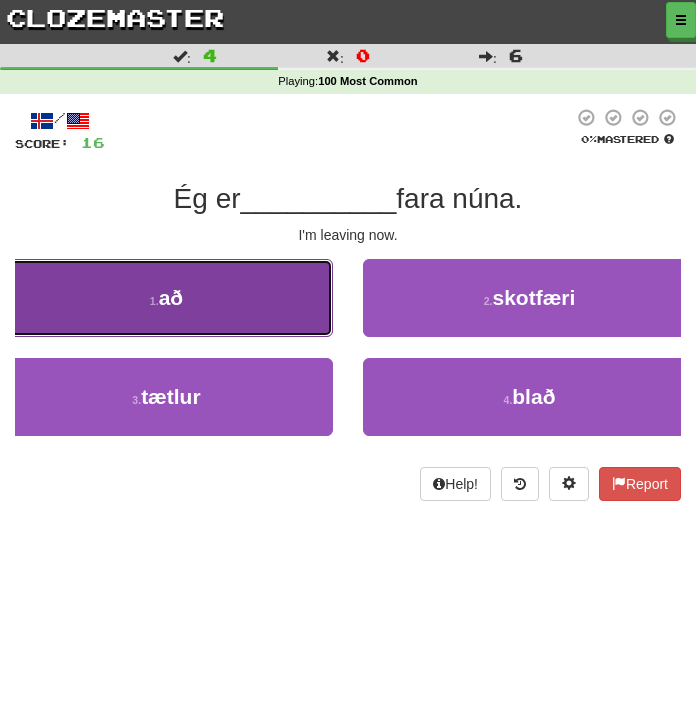 click on "1 .  að" at bounding box center [166, 298] 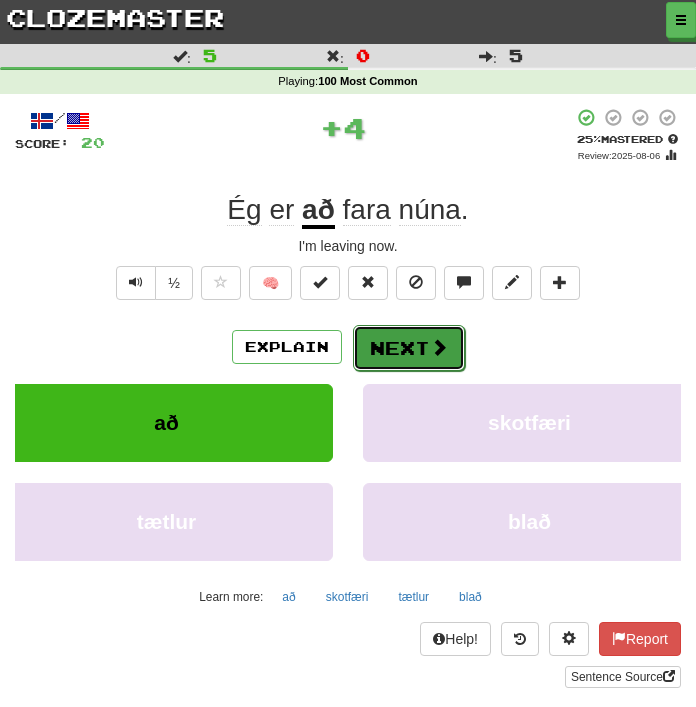 click on "Next" at bounding box center [409, 348] 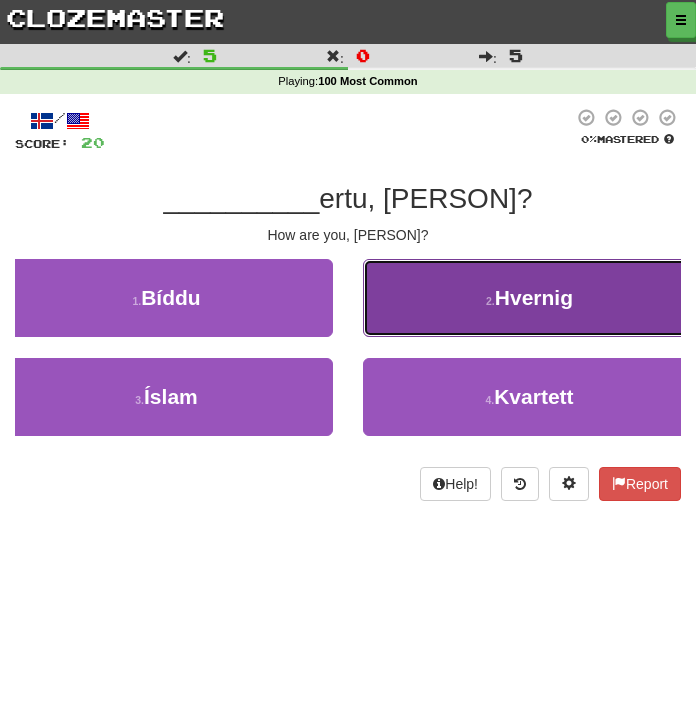 click on "2 .  Hvernig" at bounding box center [529, 298] 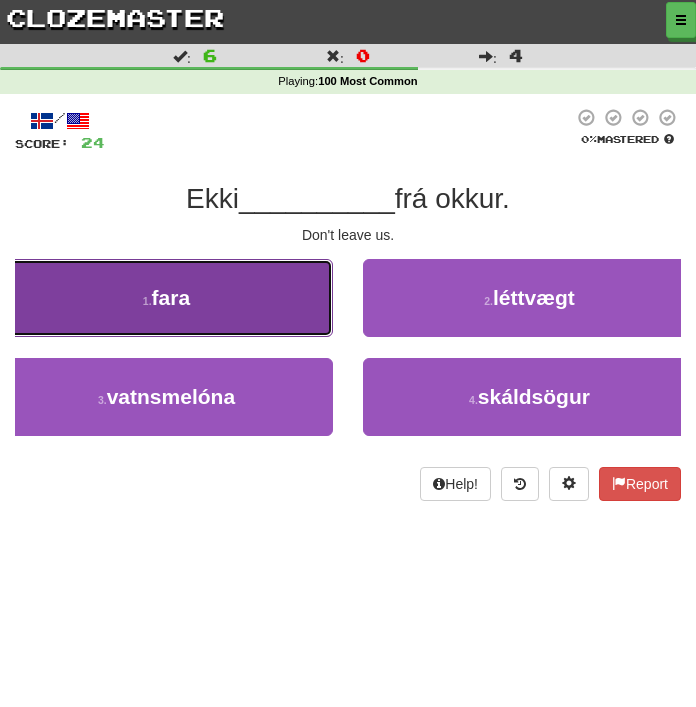click on "1 .  fara" at bounding box center [166, 298] 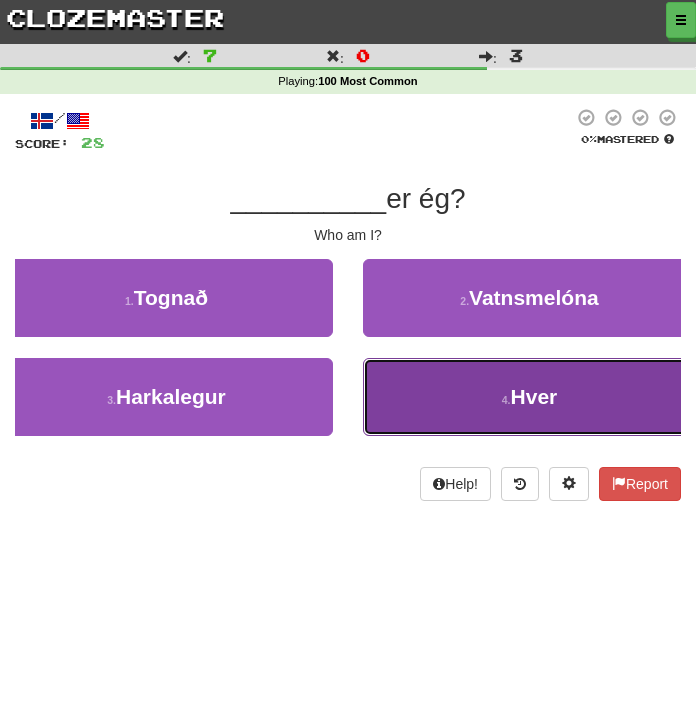 click on "4 .  Hver" at bounding box center (529, 397) 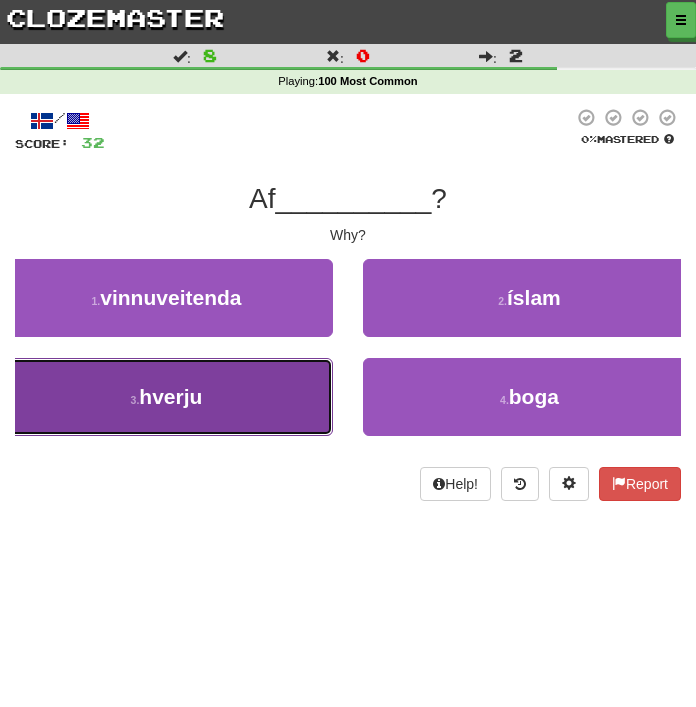 click on "3 .  hverju" at bounding box center (166, 397) 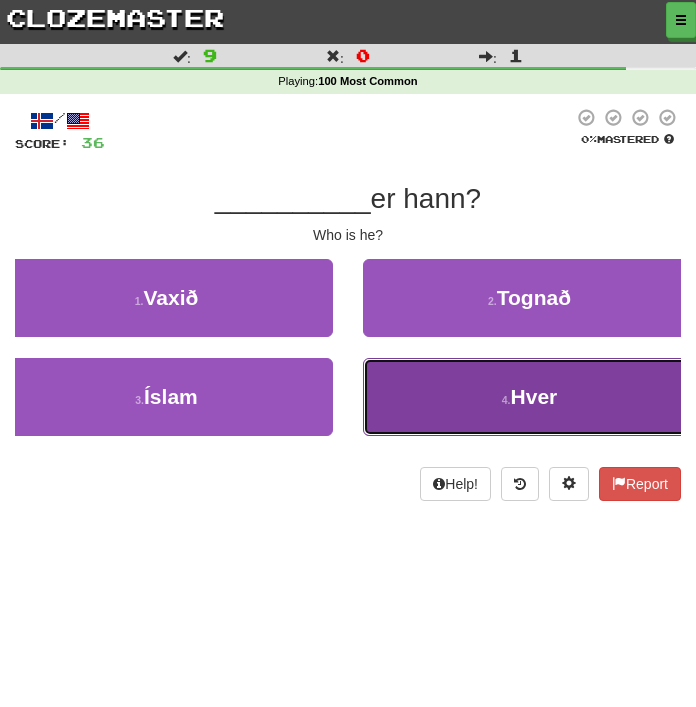click on "4 .  Hver" at bounding box center [529, 397] 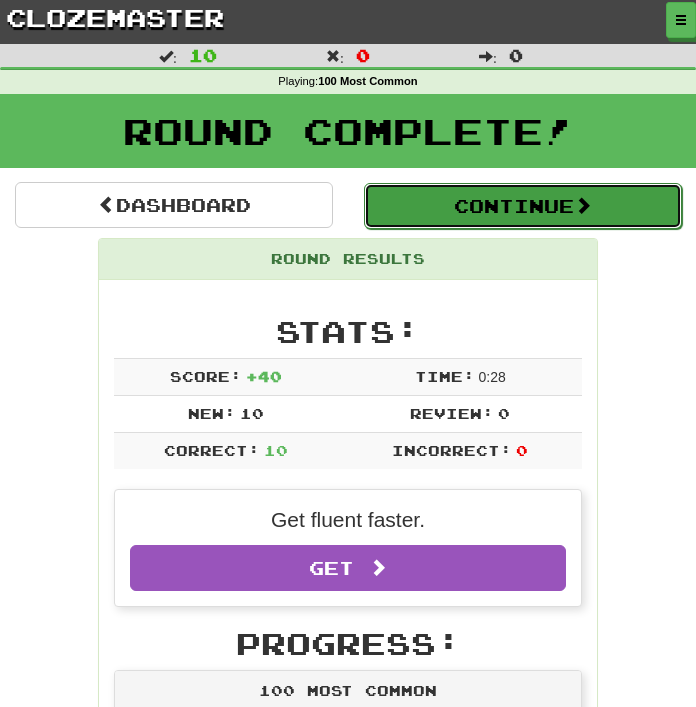 click on "Continue" at bounding box center [523, 206] 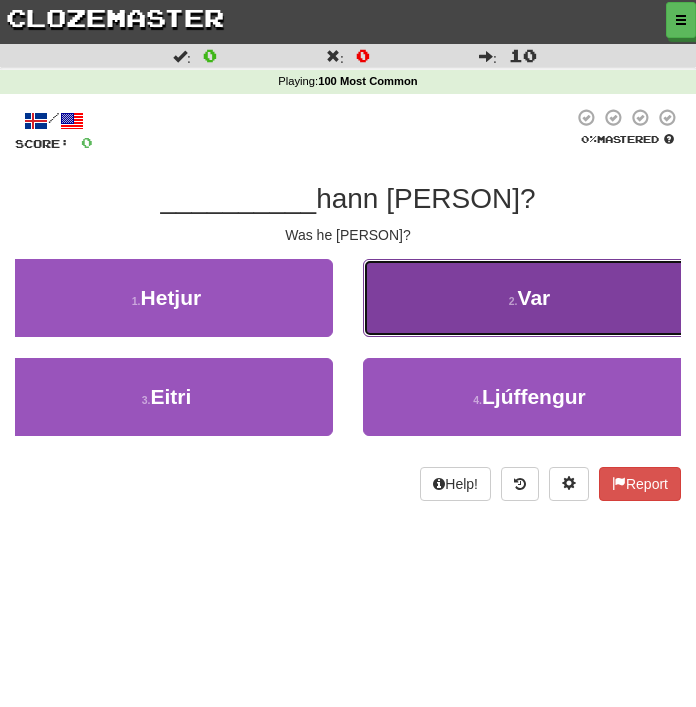 click on "2 .  Var" at bounding box center (529, 298) 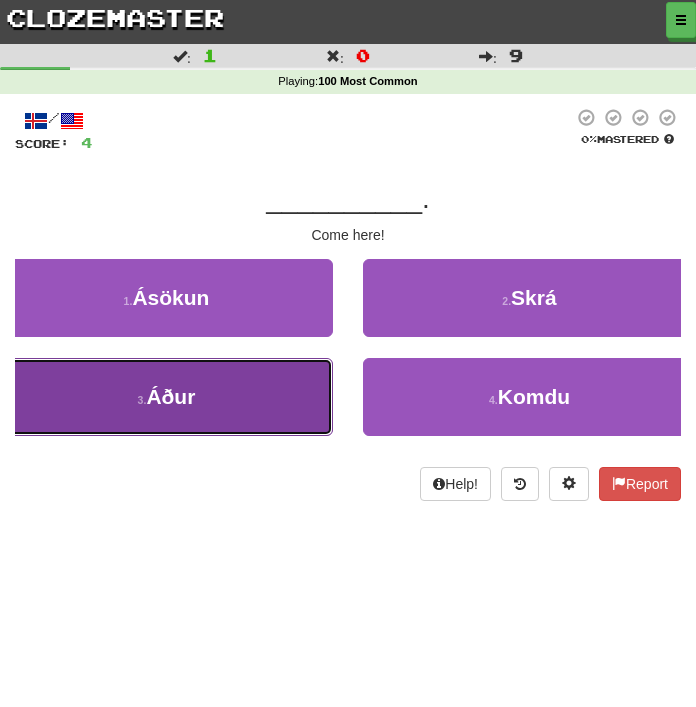 click on "3 .  Áður" at bounding box center (166, 397) 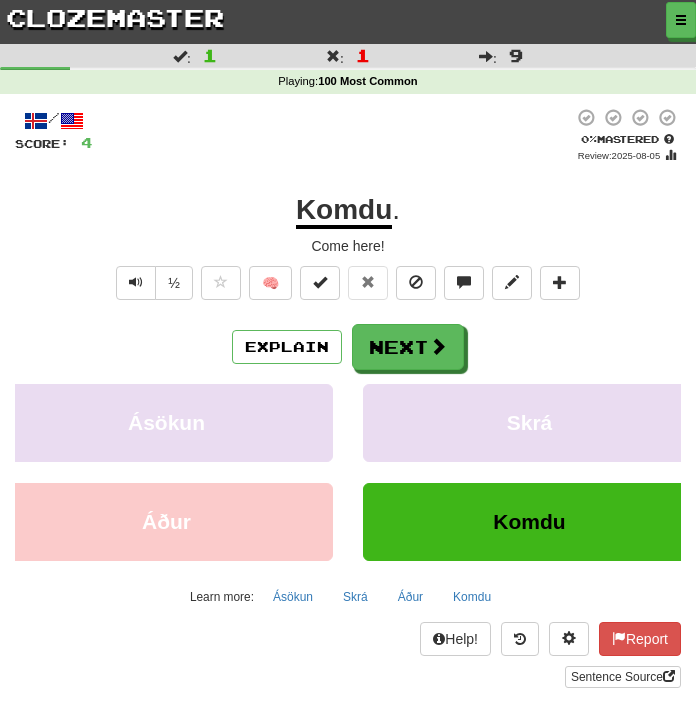 click on "Come here!" at bounding box center (348, 246) 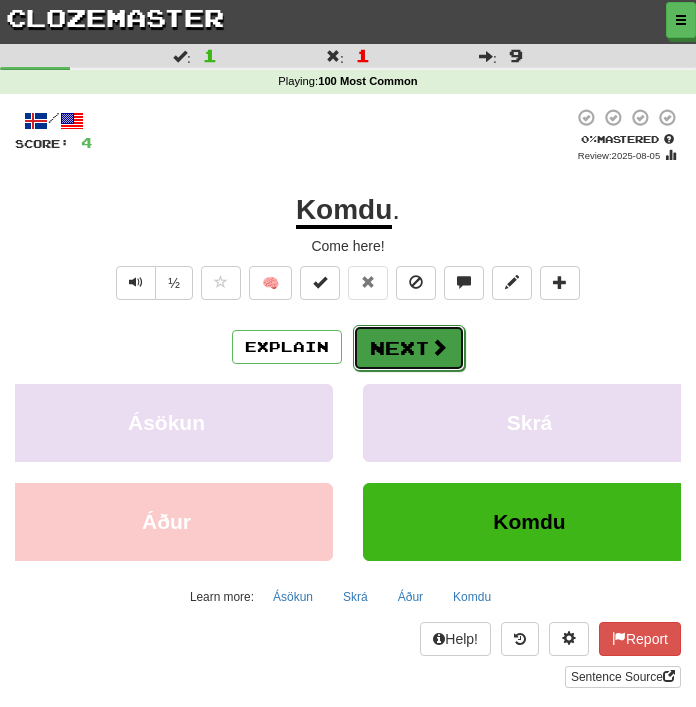 click on "Next" at bounding box center [409, 348] 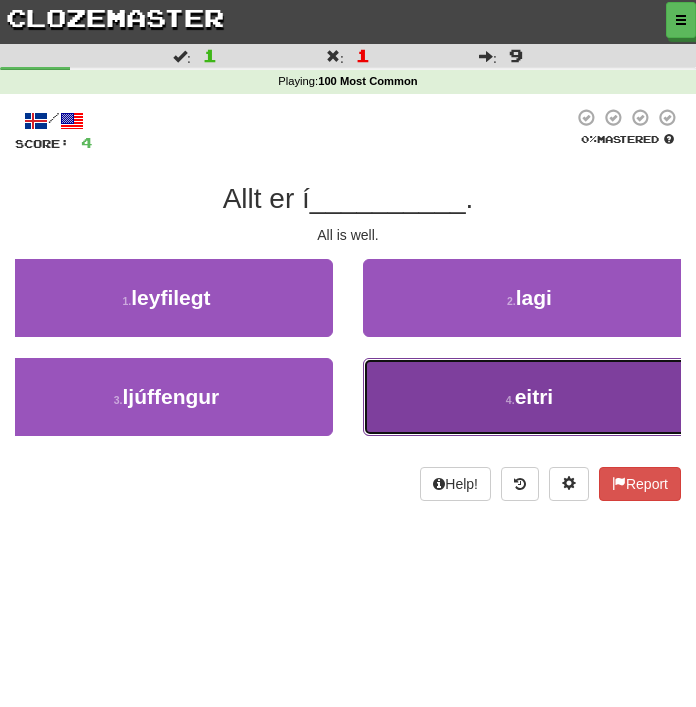 click on "4 .  eitri" at bounding box center [529, 397] 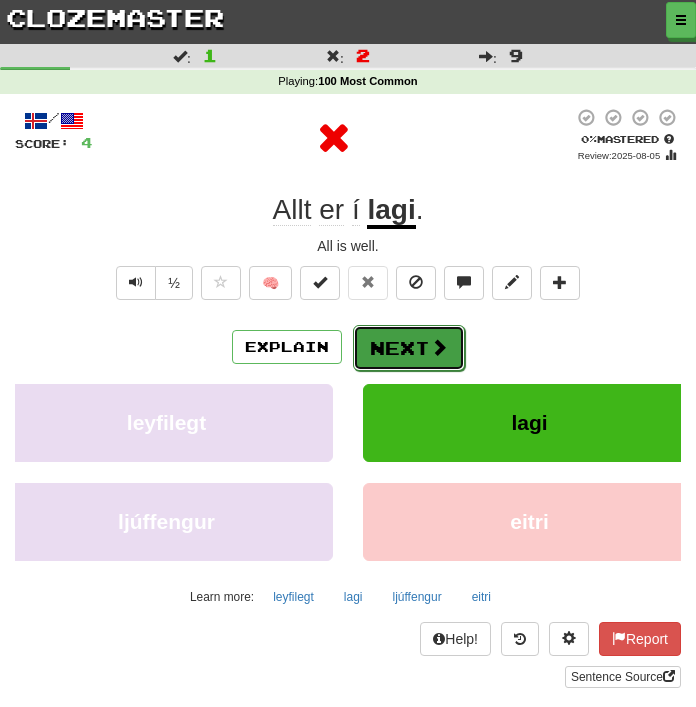 click on "Next" at bounding box center (409, 348) 